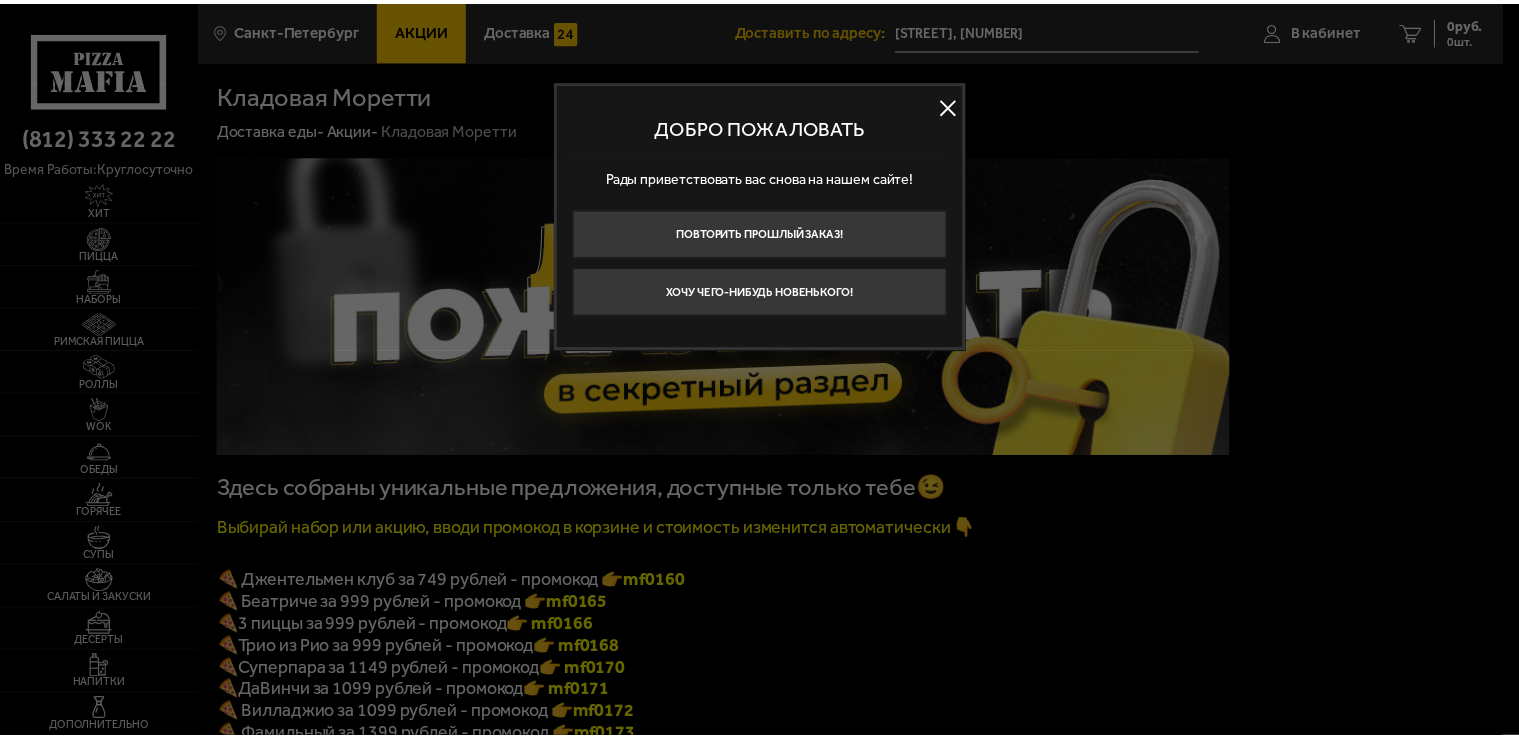 scroll, scrollTop: 0, scrollLeft: 0, axis: both 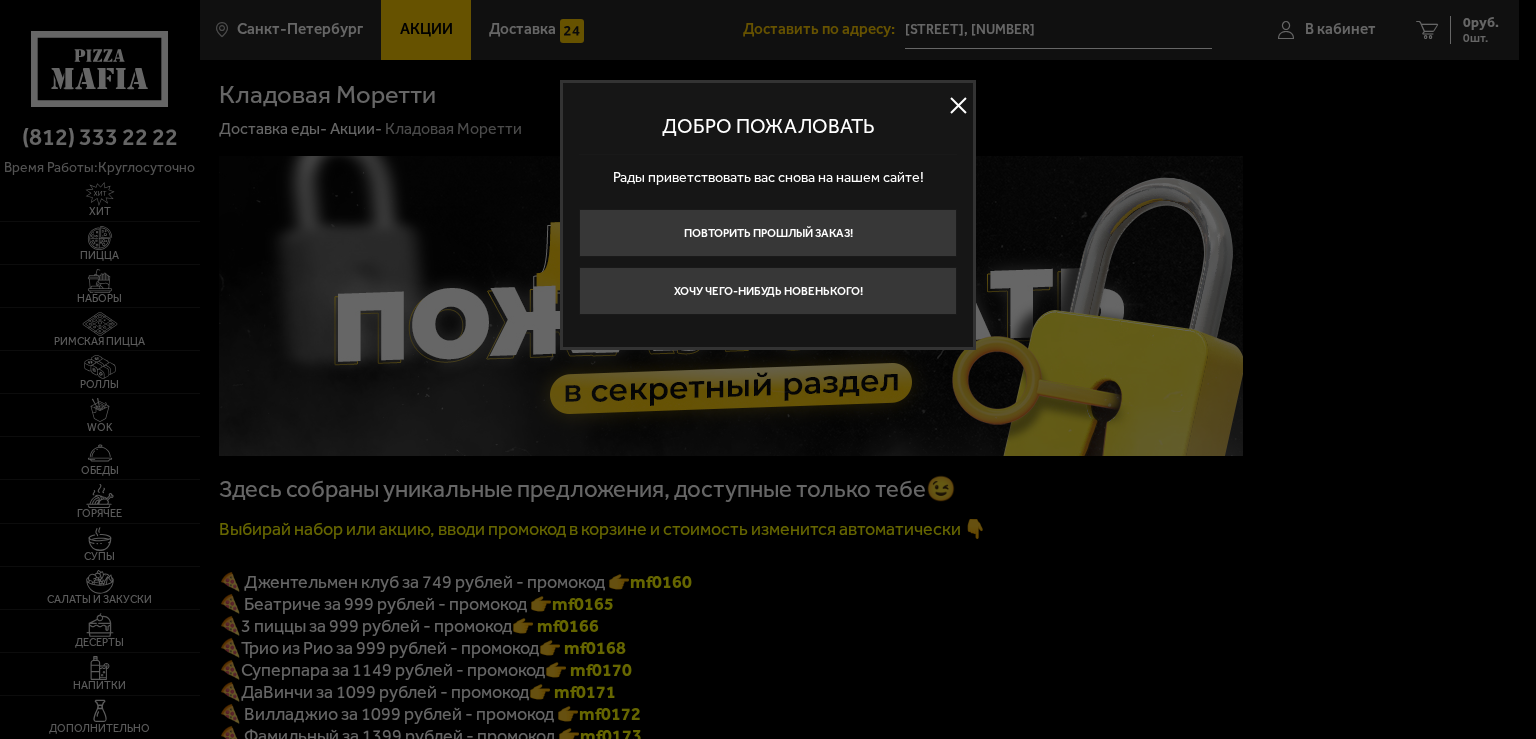 click at bounding box center (958, 106) 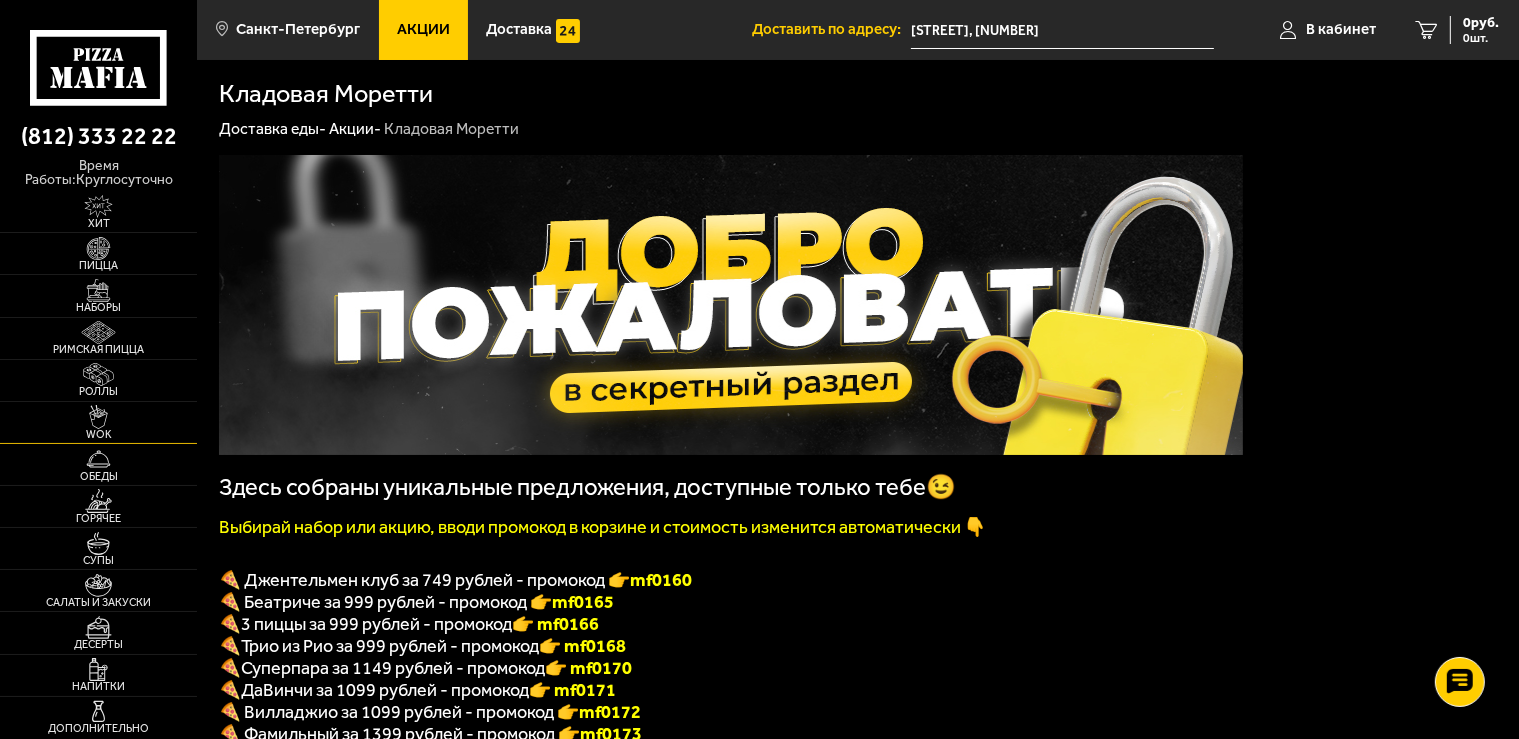 click at bounding box center (98, 416) 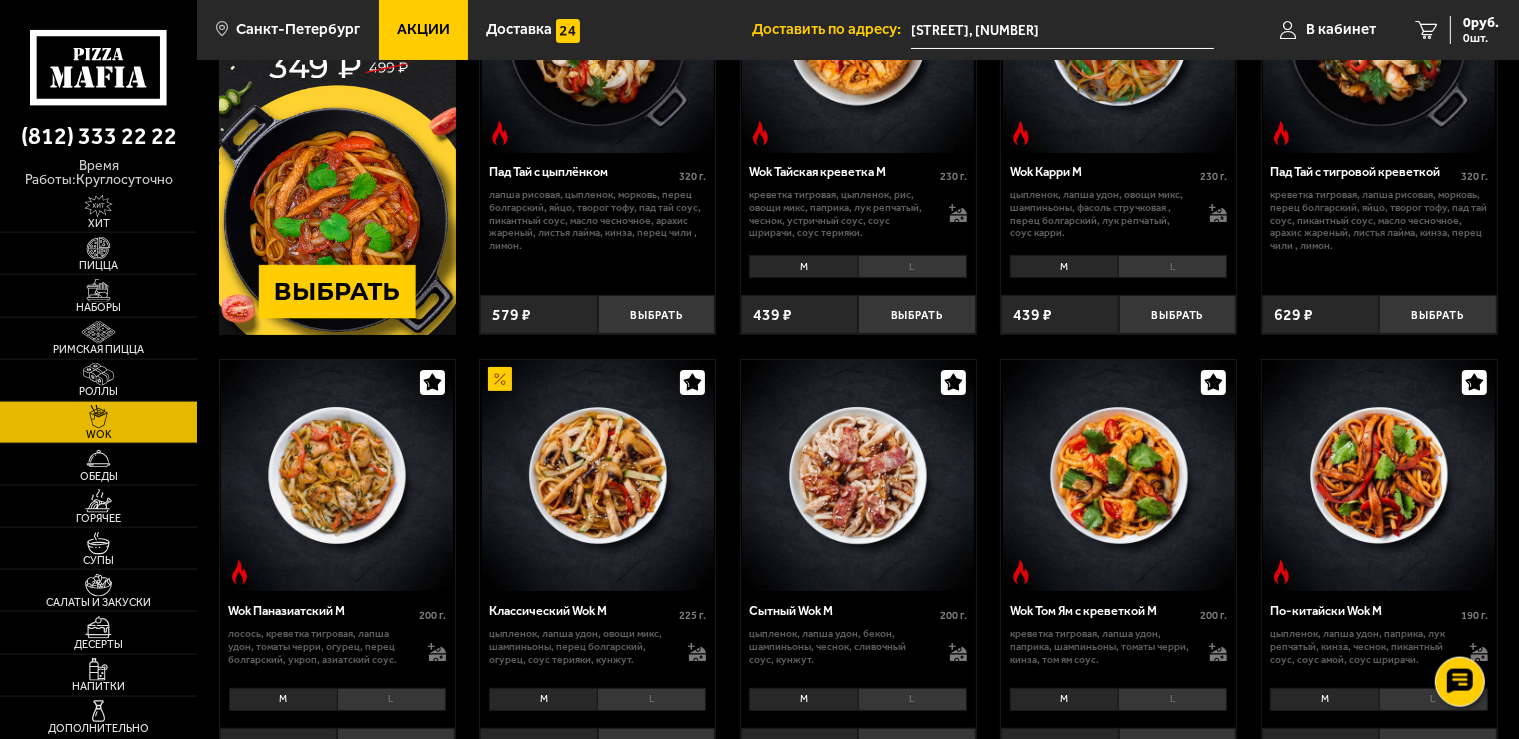 scroll, scrollTop: 0, scrollLeft: 0, axis: both 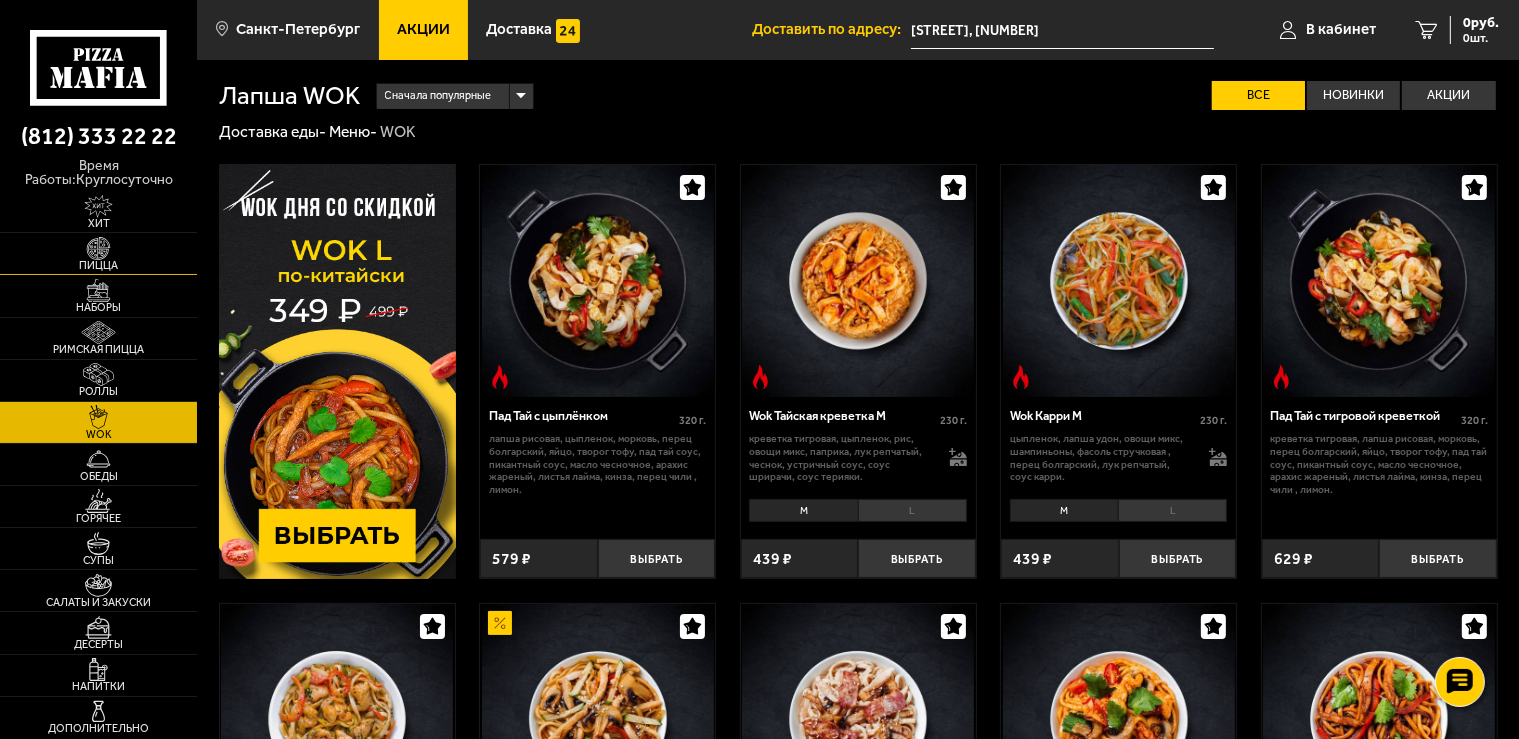 click on "Пицца" at bounding box center [98, 253] 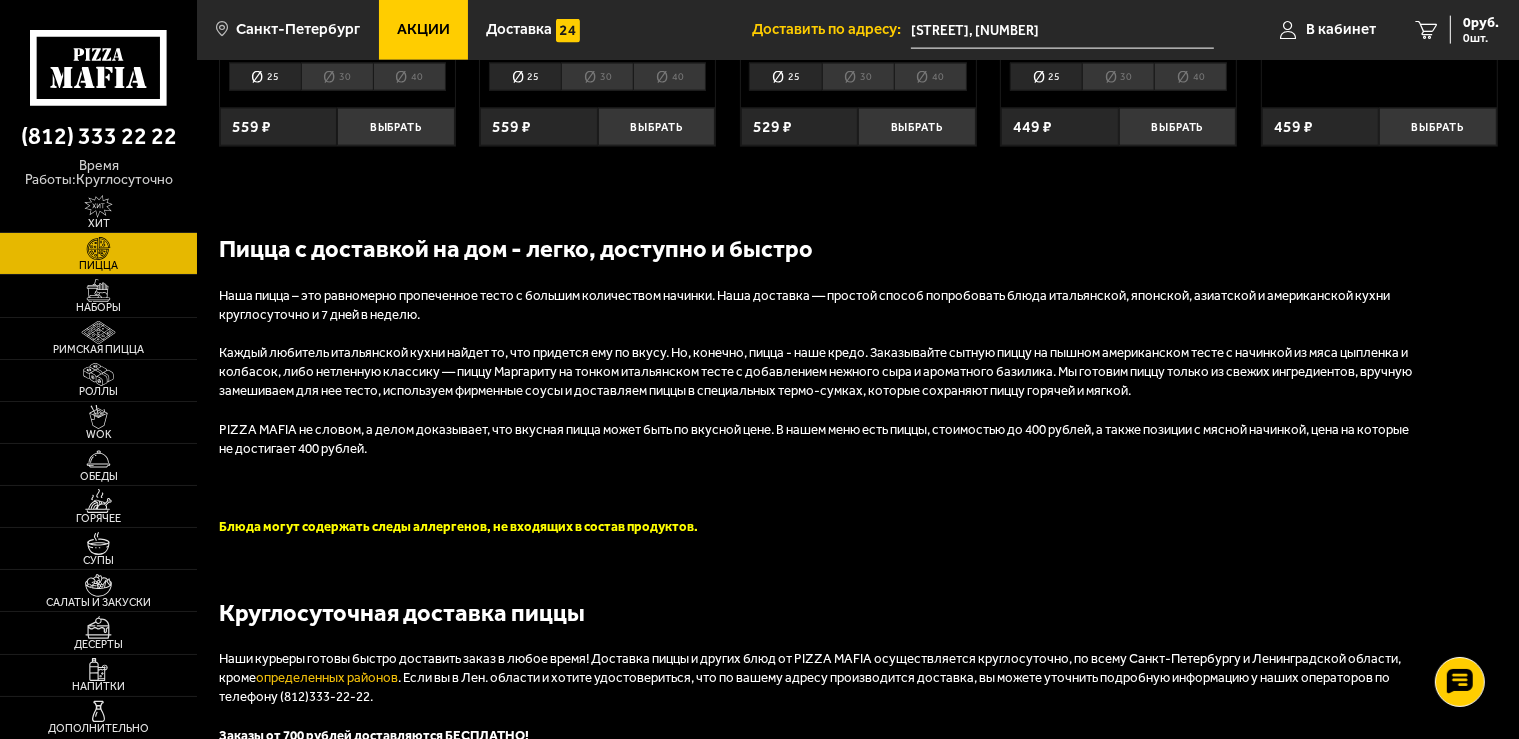 scroll, scrollTop: 2428, scrollLeft: 0, axis: vertical 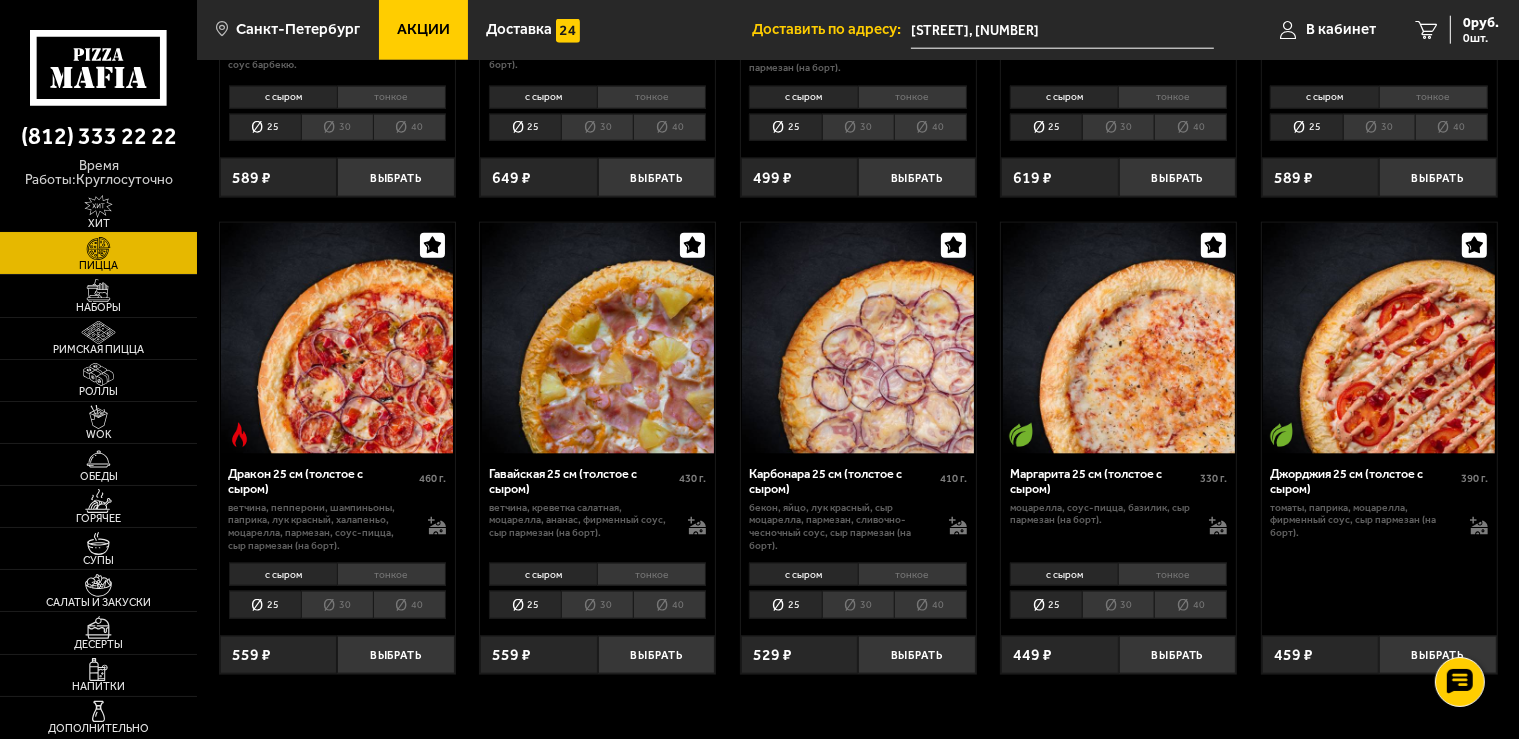 click on "Хит" at bounding box center [98, 211] 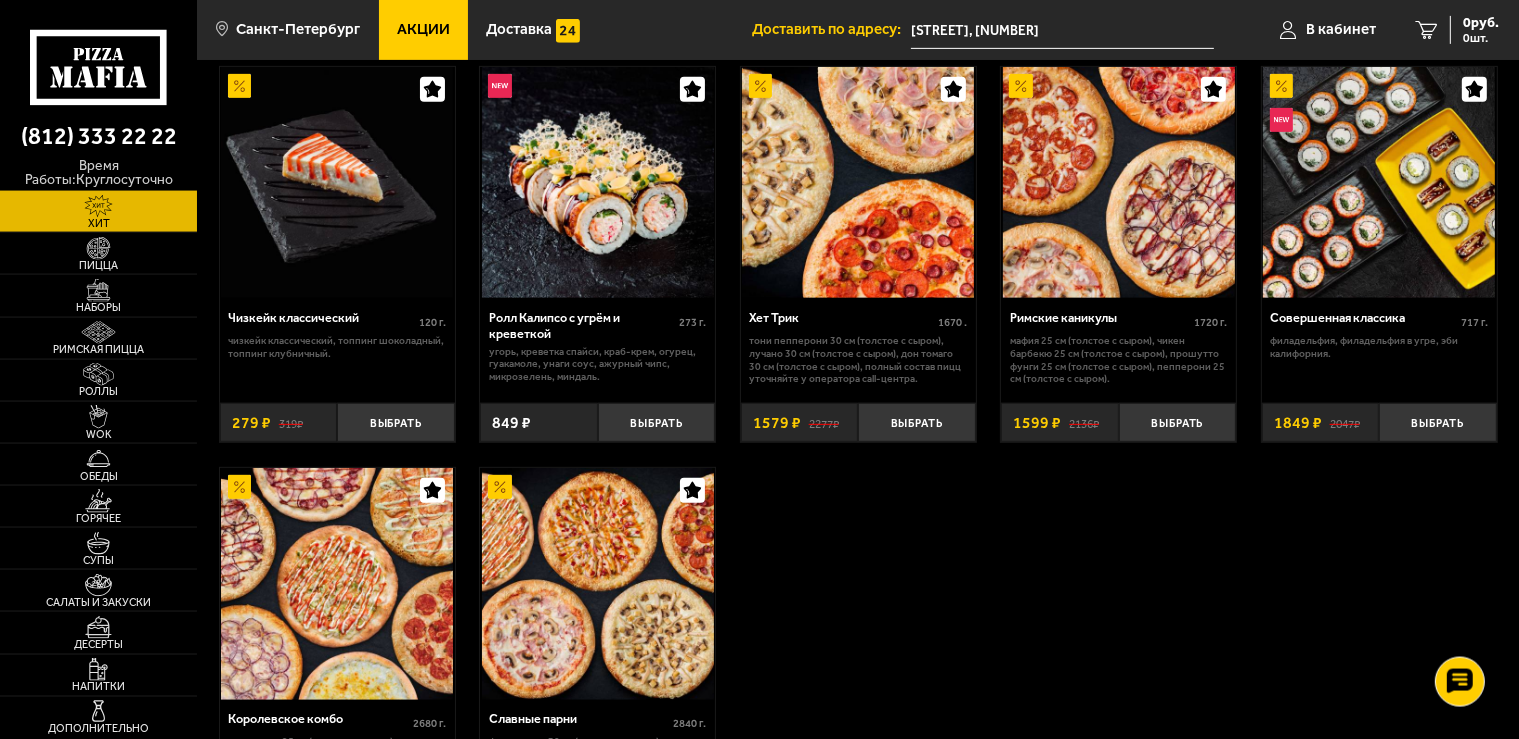 scroll, scrollTop: 844, scrollLeft: 0, axis: vertical 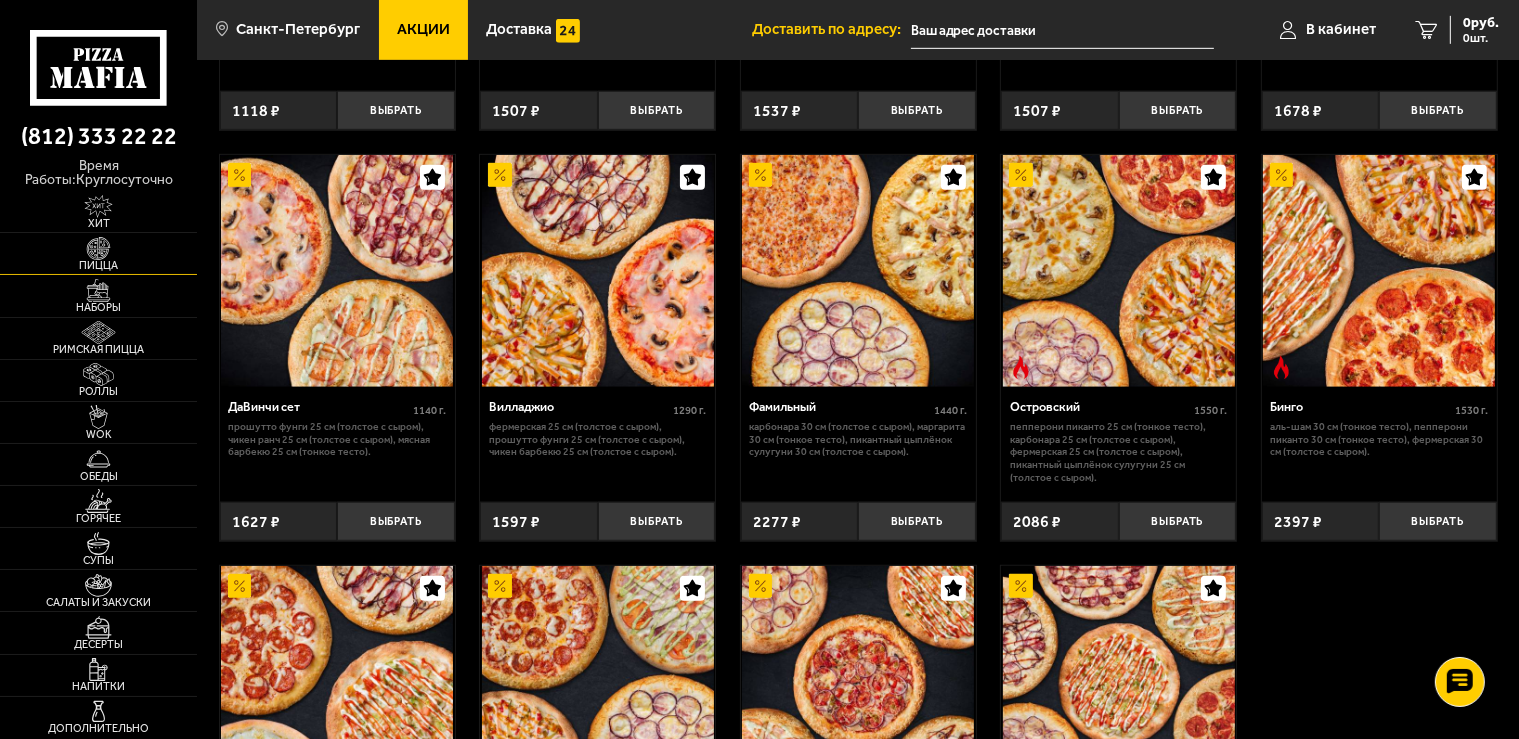 click at bounding box center (98, 248) 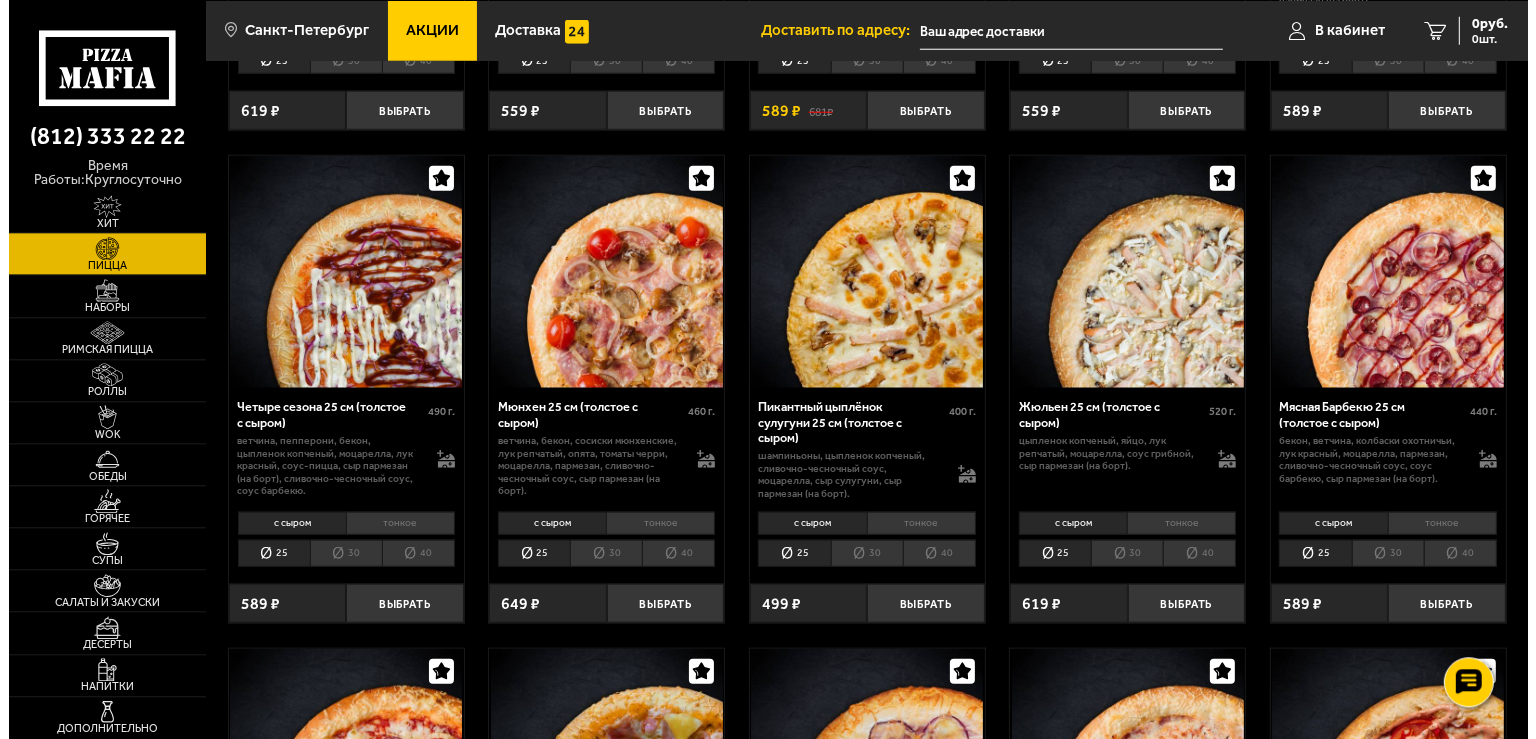 scroll, scrollTop: 2112, scrollLeft: 0, axis: vertical 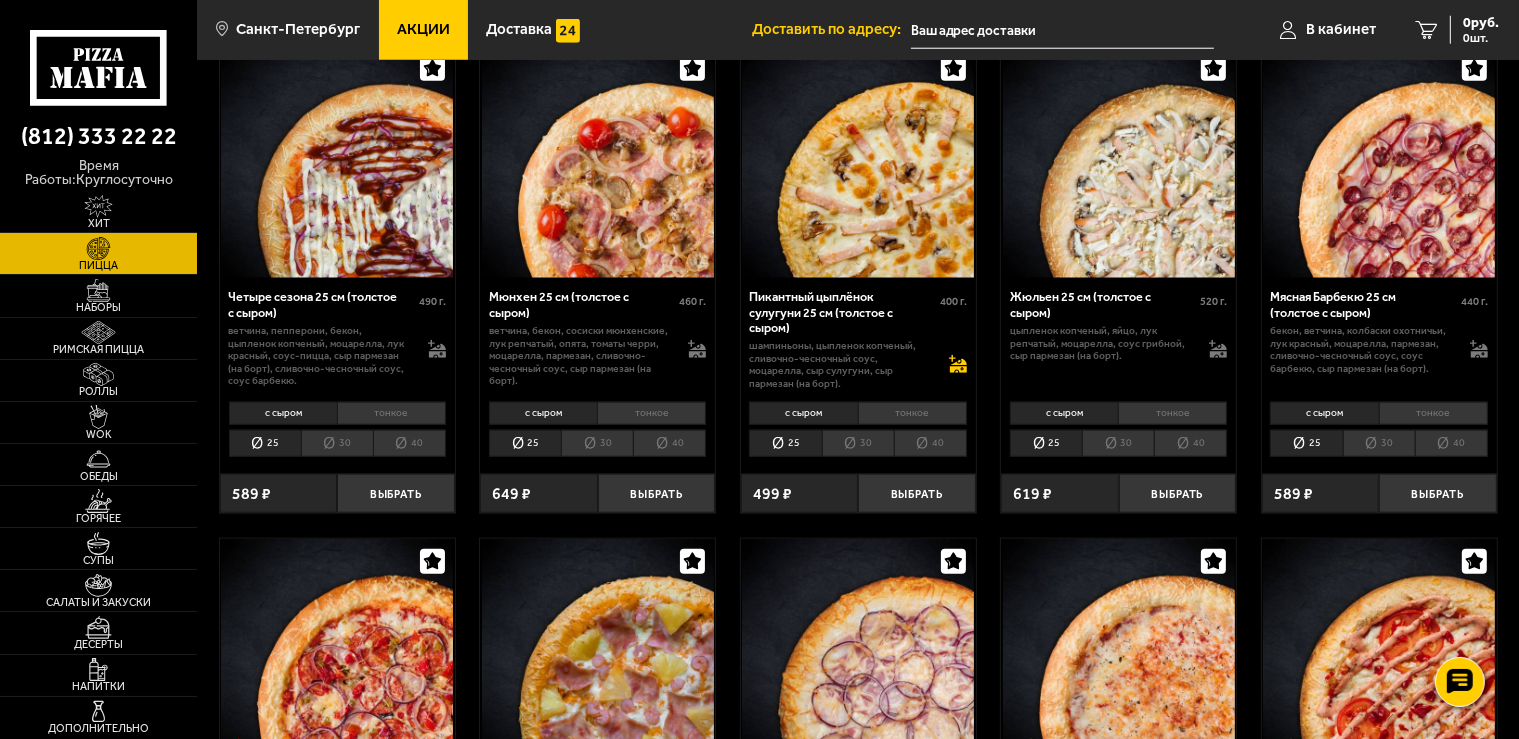 click 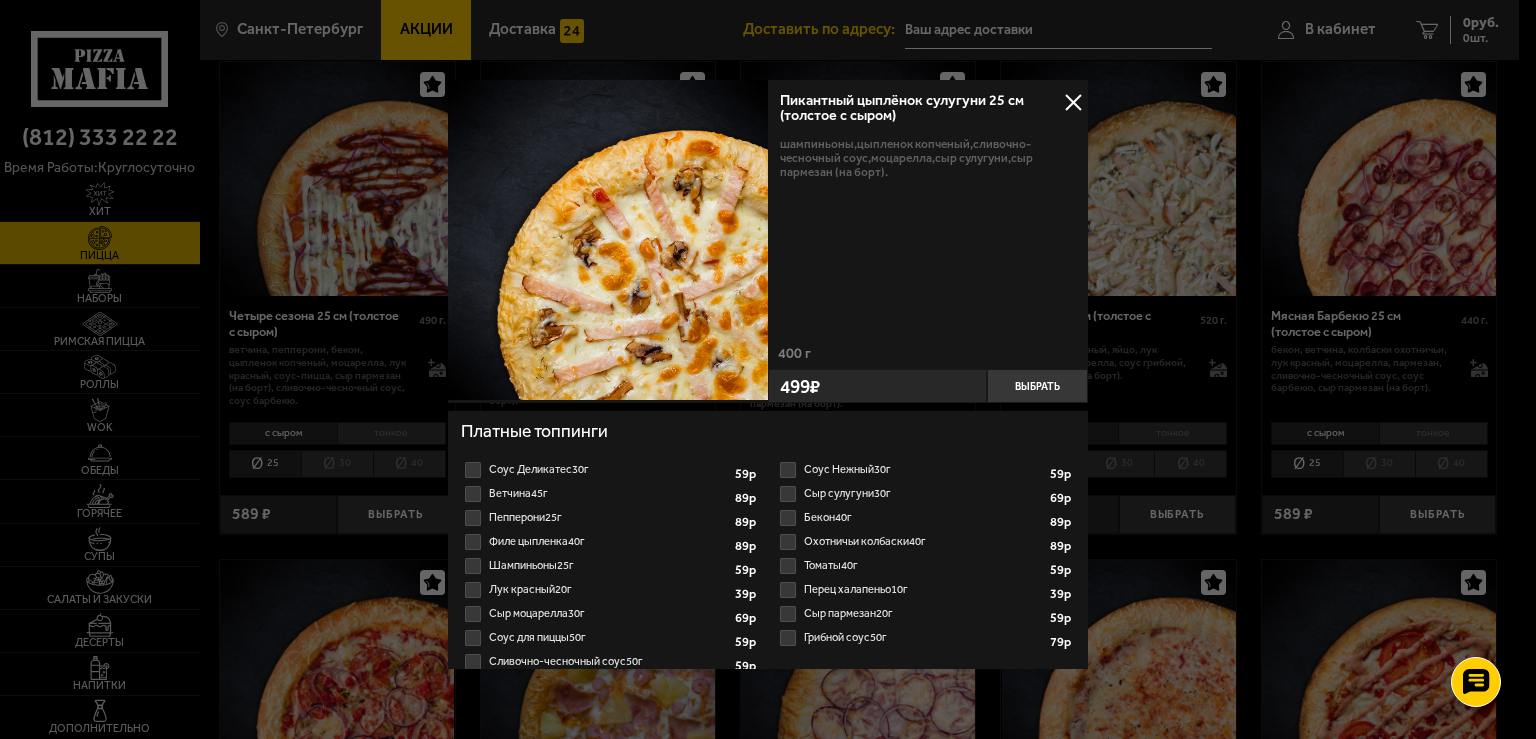 scroll, scrollTop: 71, scrollLeft: 0, axis: vertical 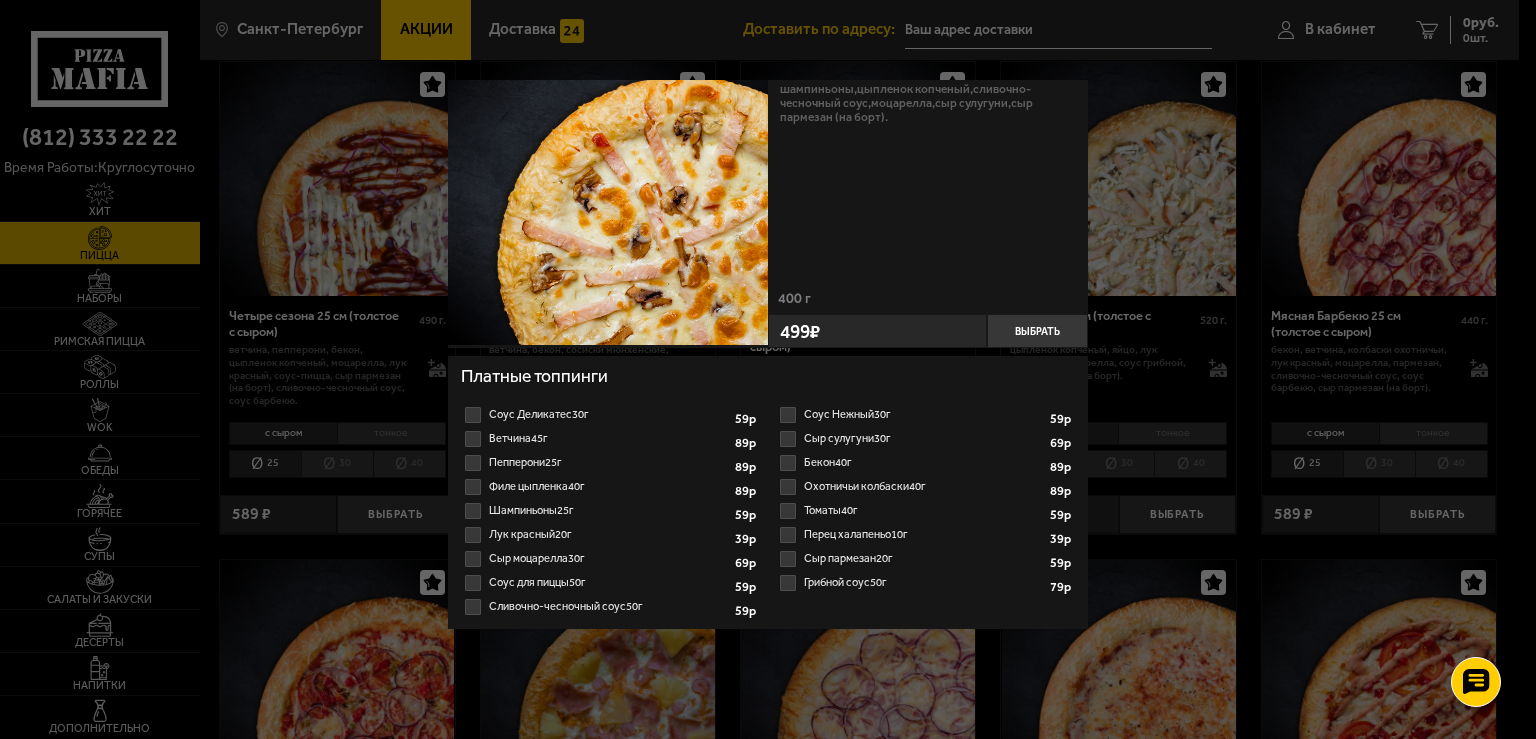 click at bounding box center [768, 369] 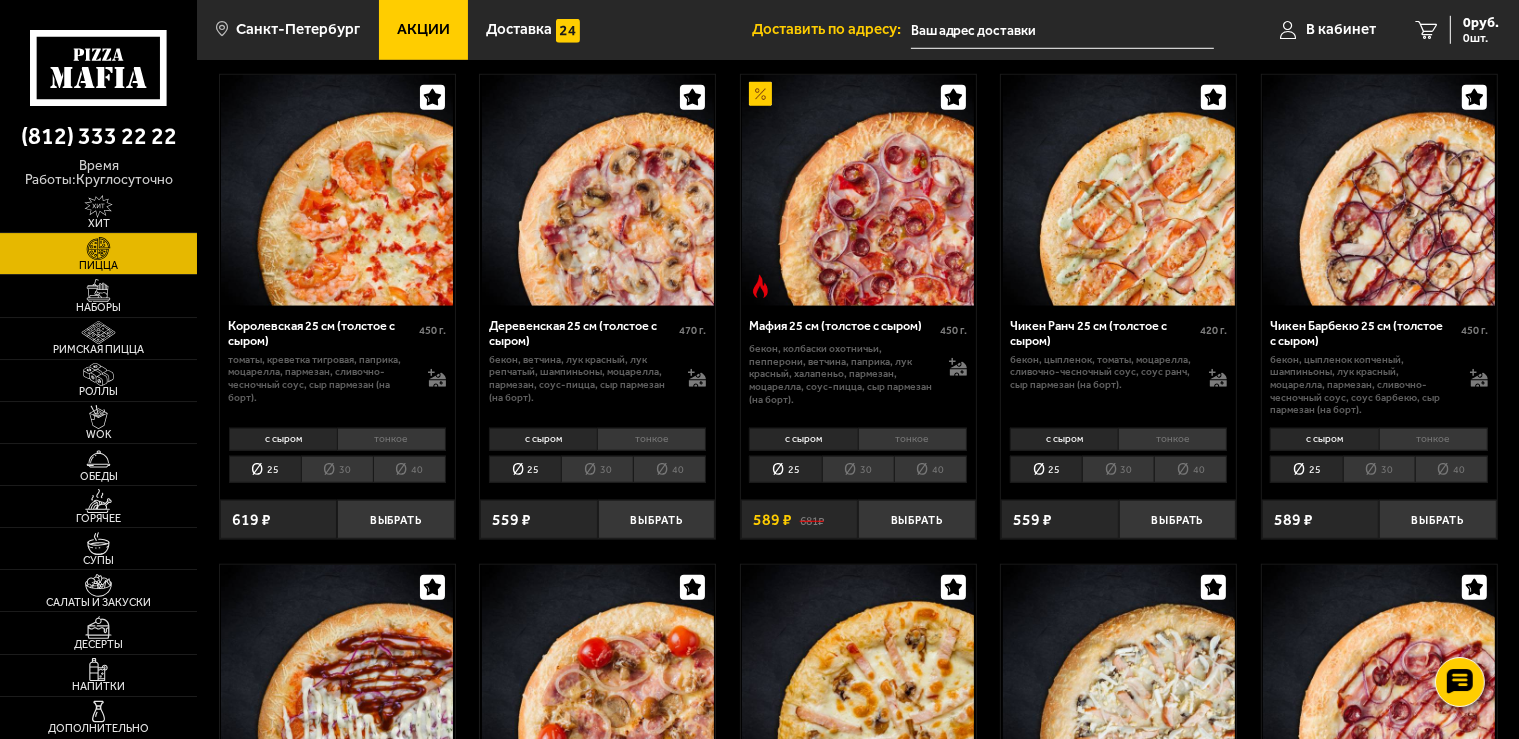 scroll, scrollTop: 1584, scrollLeft: 0, axis: vertical 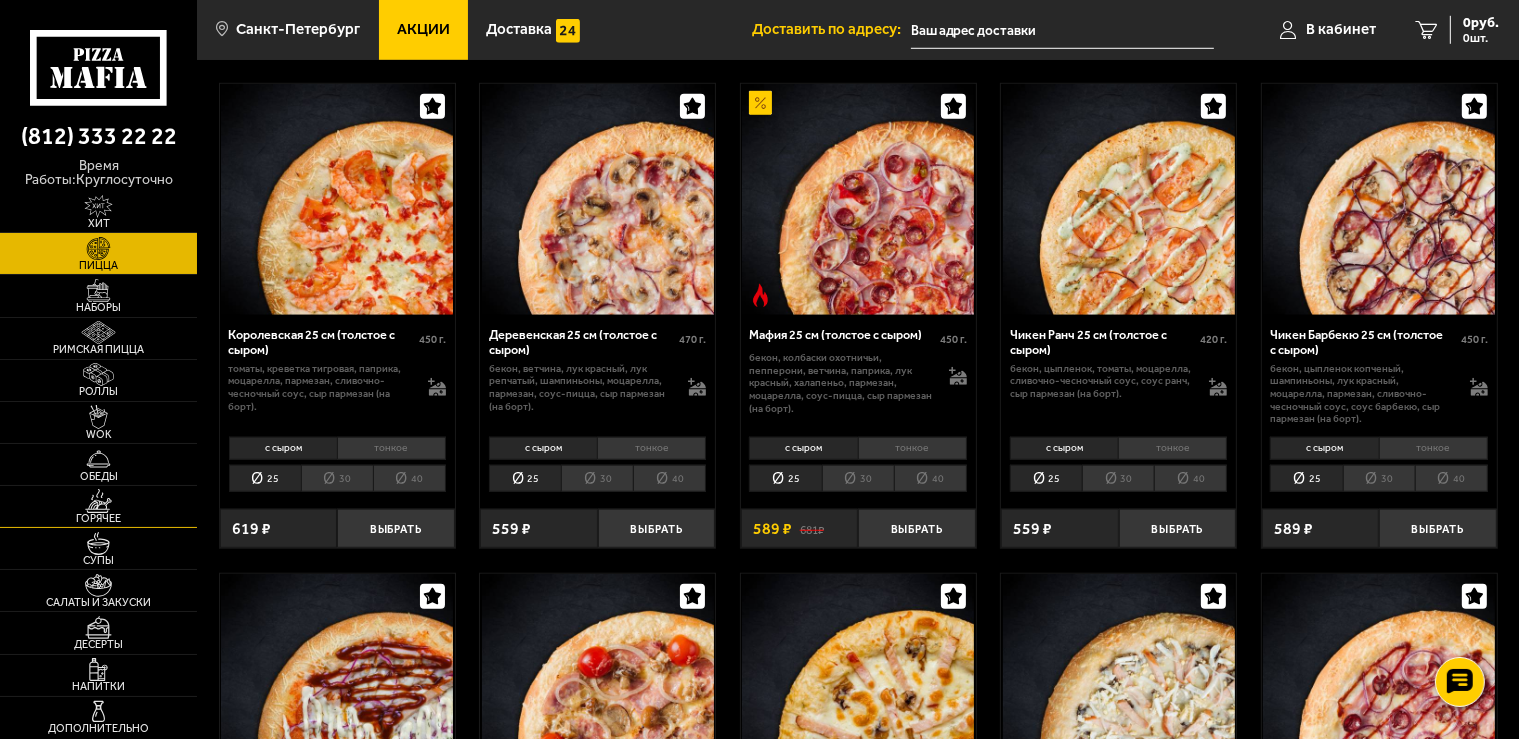 click at bounding box center [98, 500] 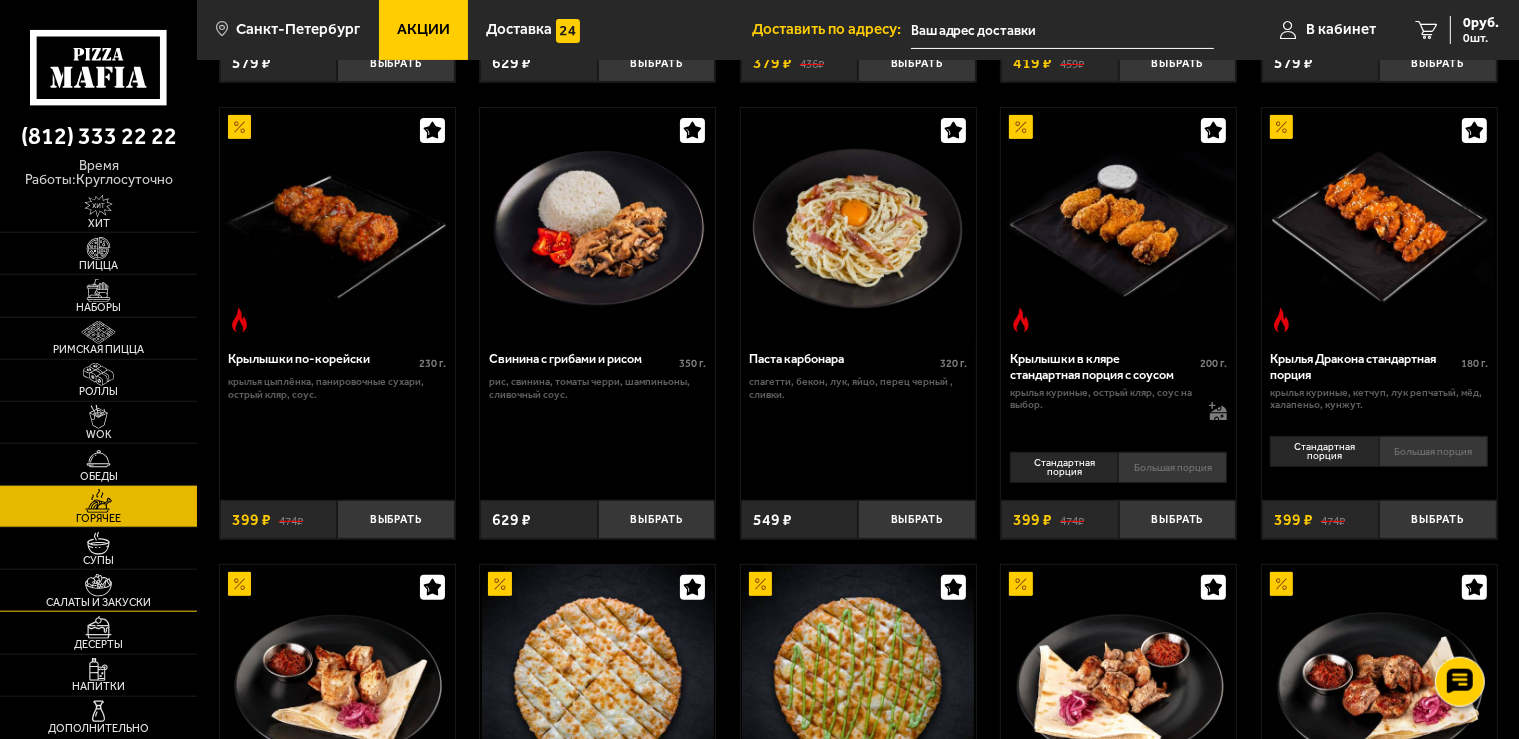 scroll, scrollTop: 528, scrollLeft: 0, axis: vertical 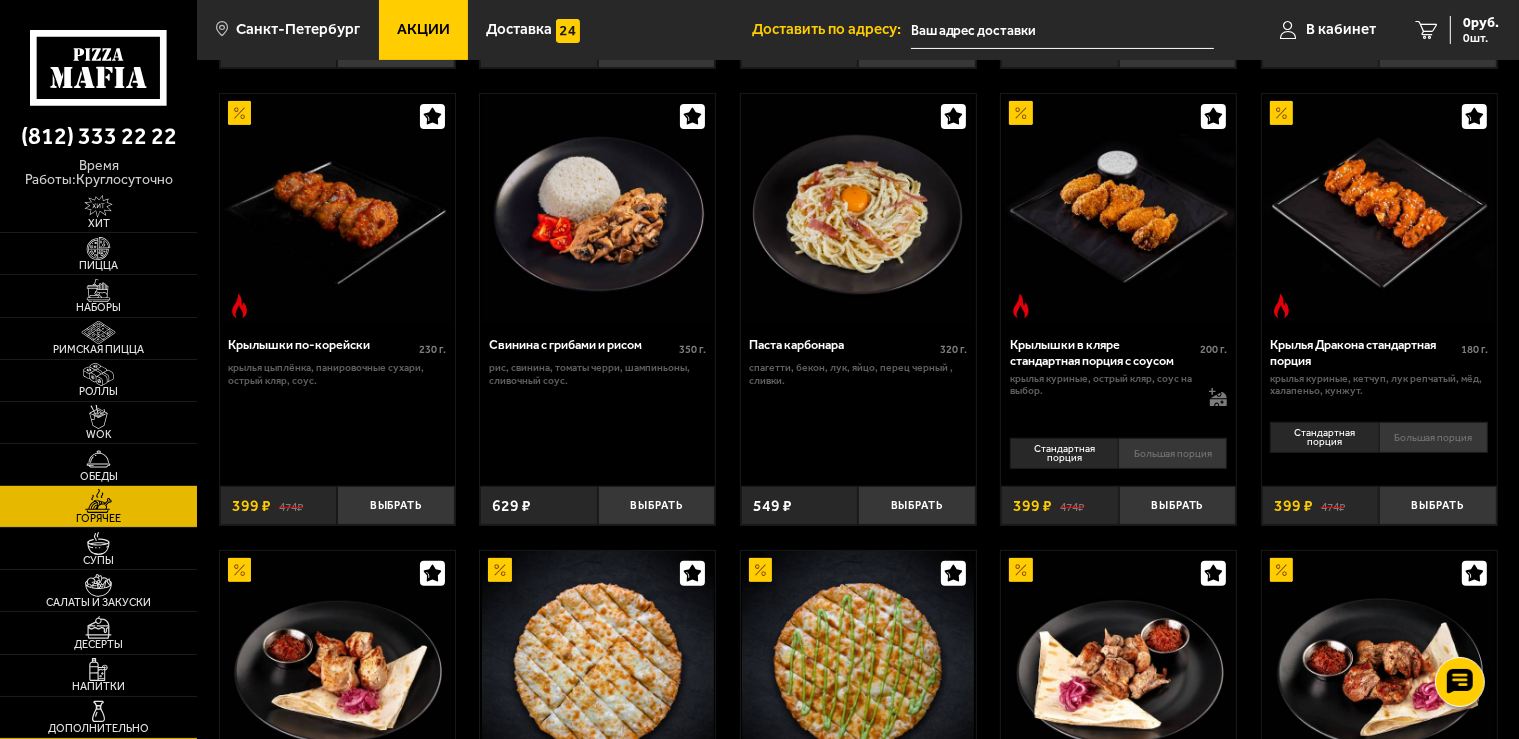 click on "Дополнительно" at bounding box center (98, 717) 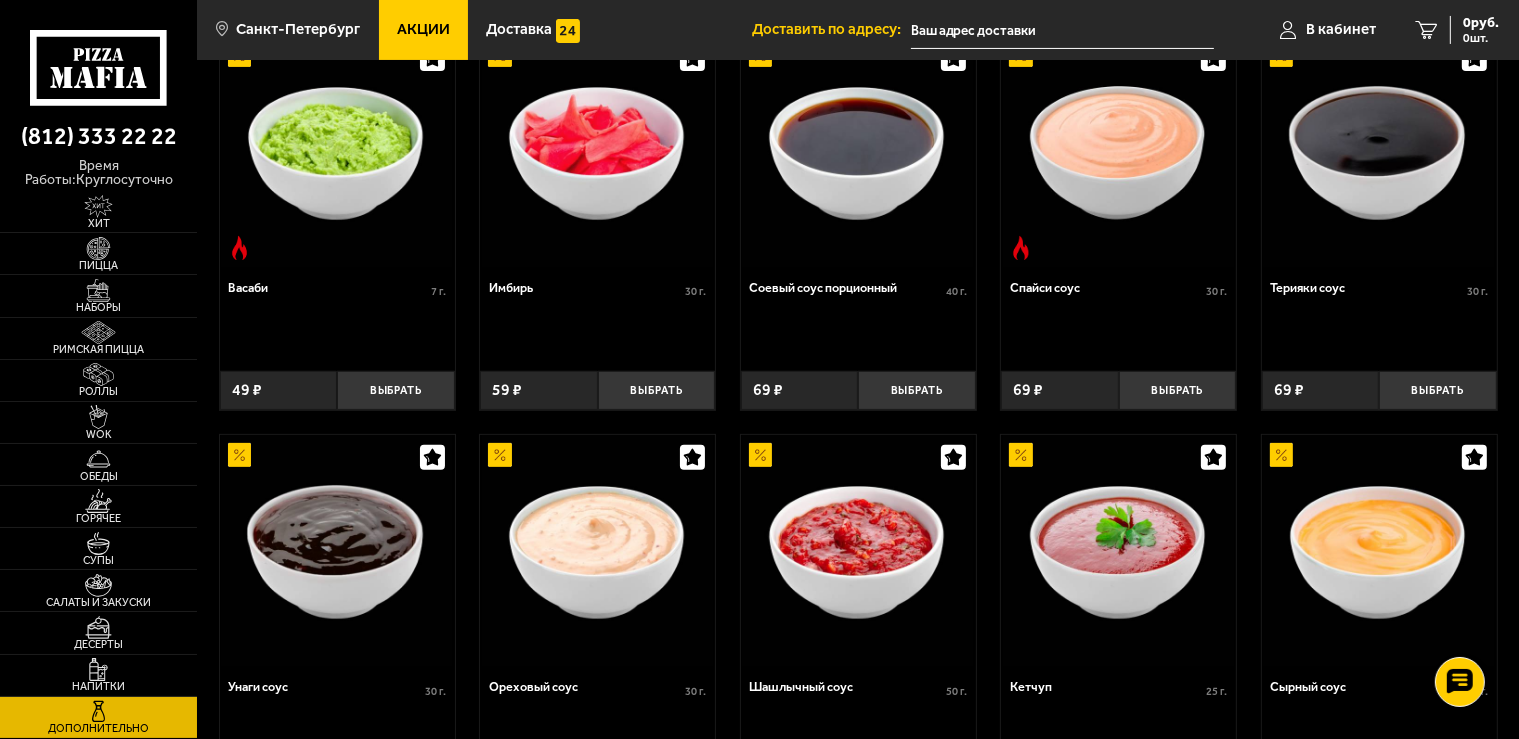 scroll, scrollTop: 809, scrollLeft: 0, axis: vertical 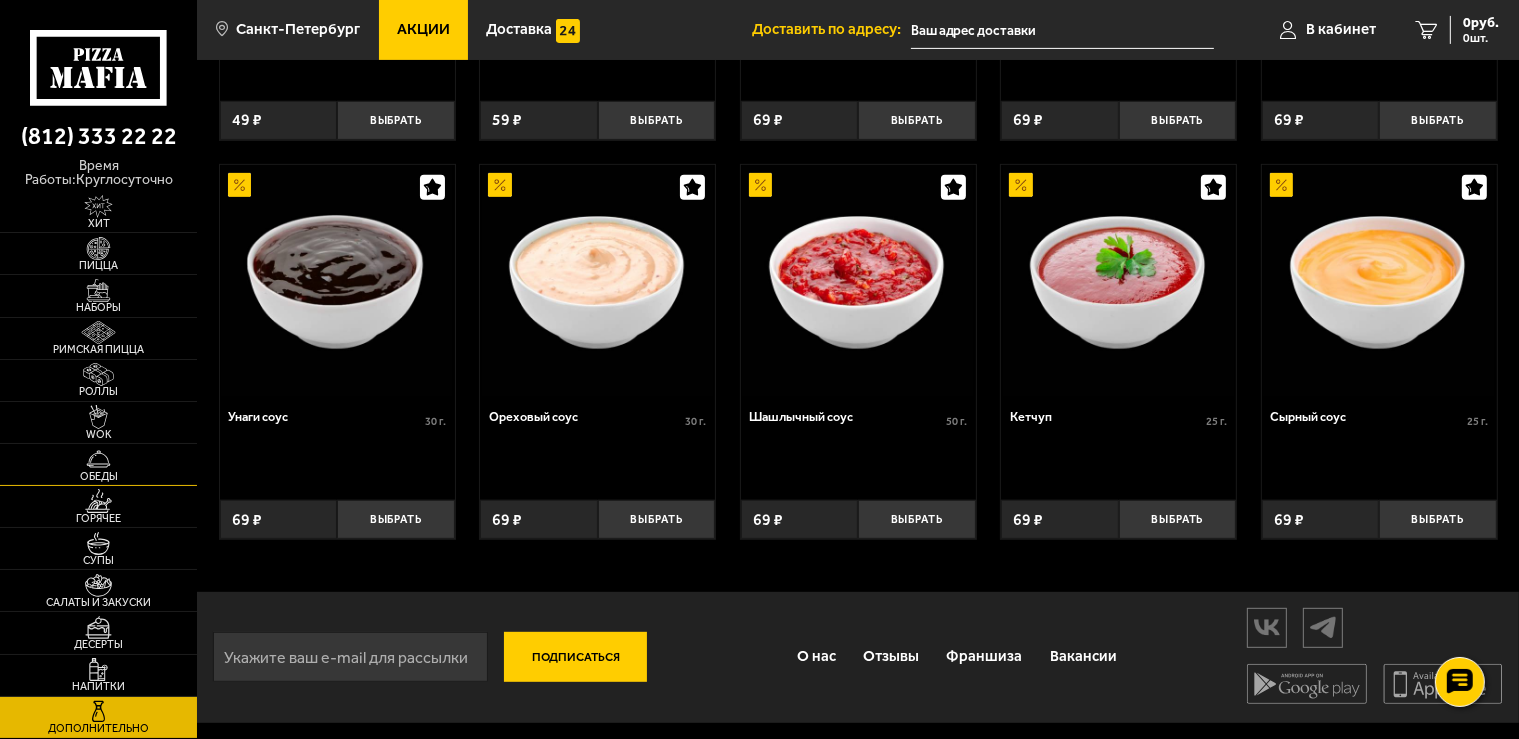 click at bounding box center [98, 458] 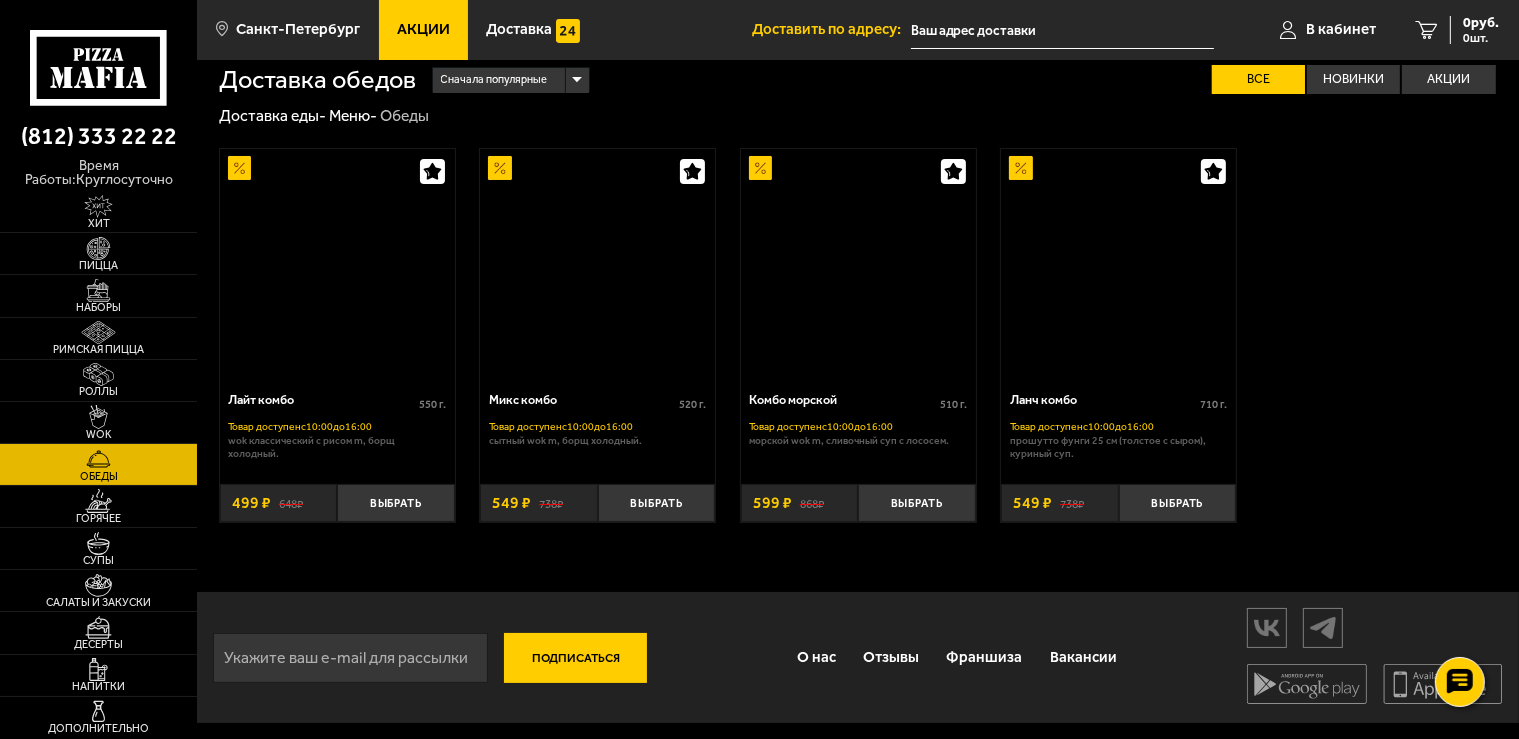 scroll, scrollTop: 0, scrollLeft: 0, axis: both 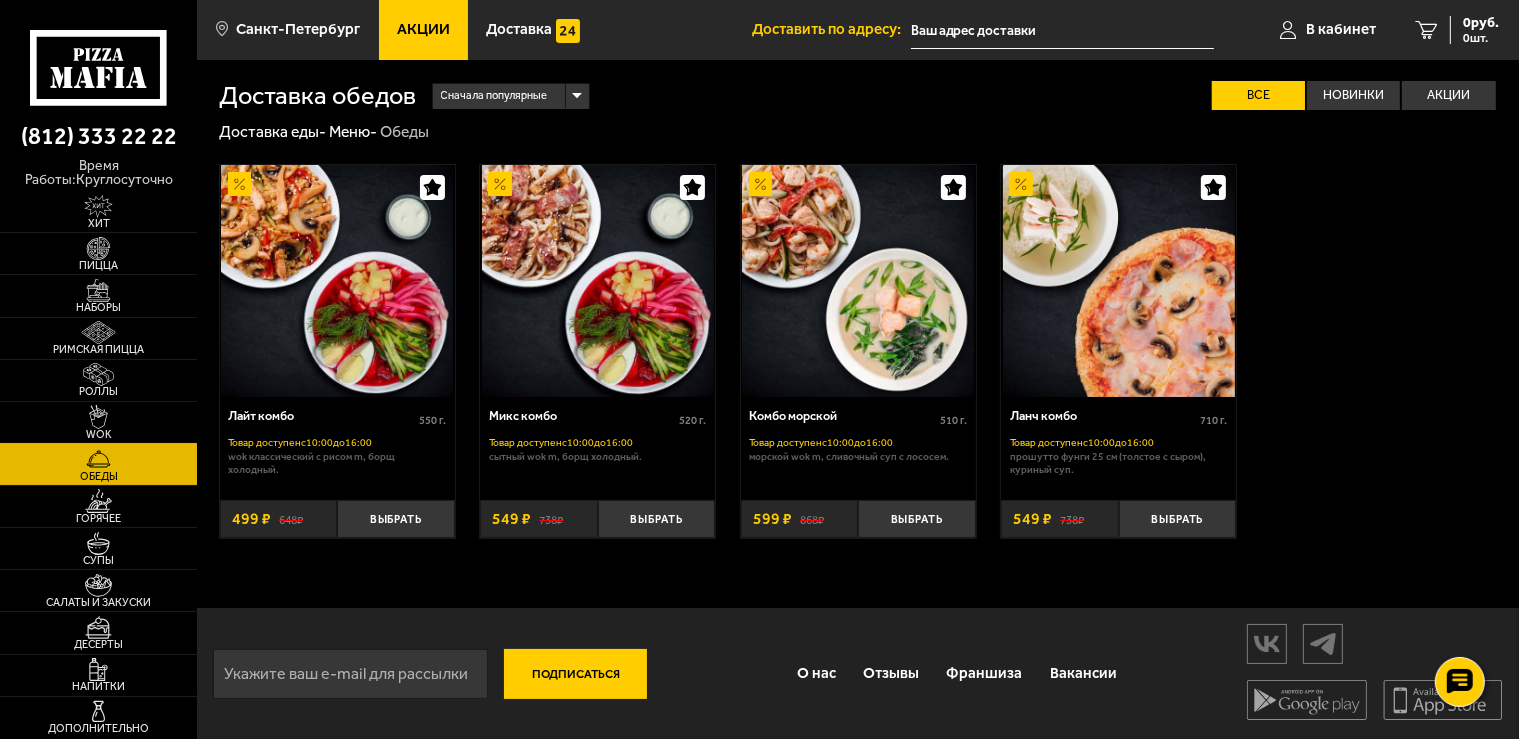 click at bounding box center [98, 416] 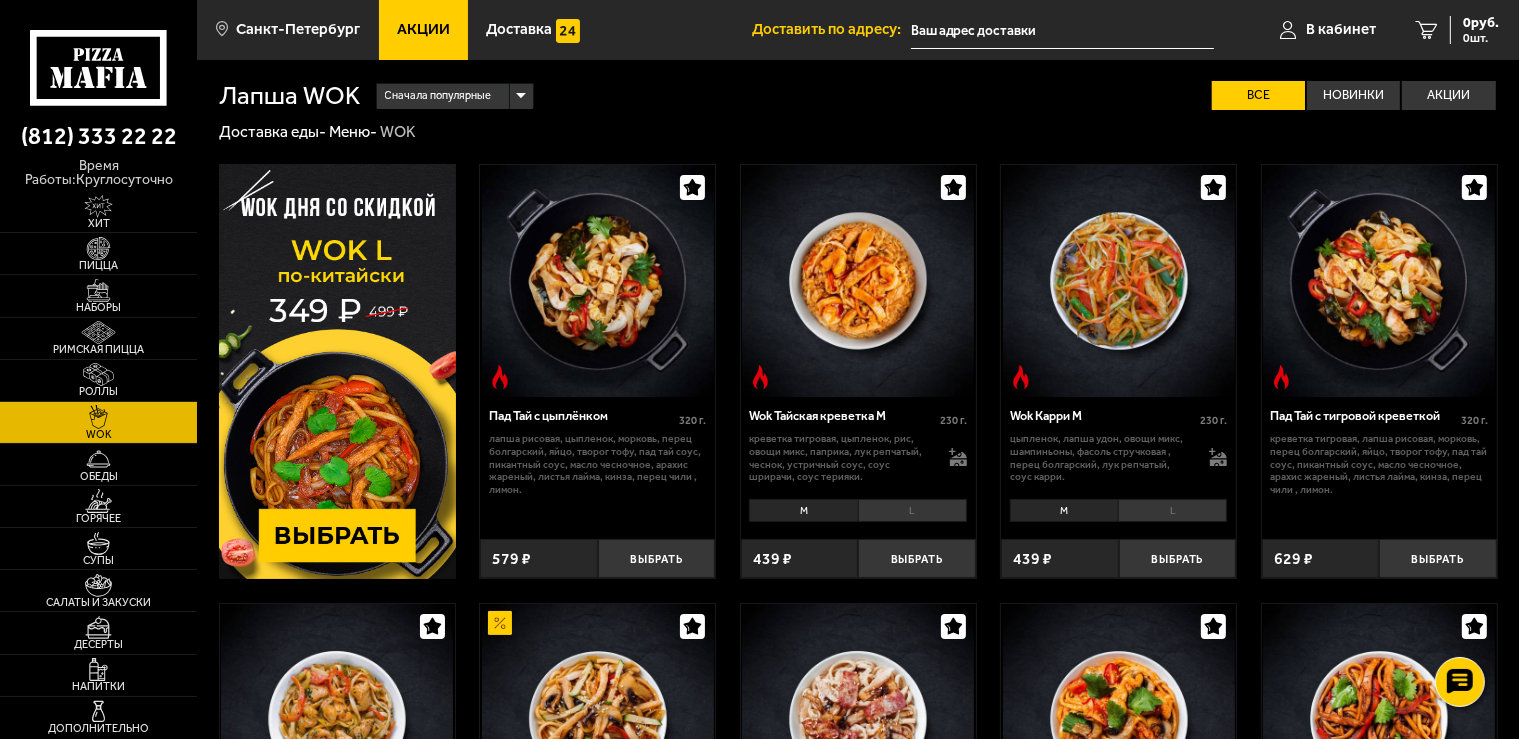 click at bounding box center (337, 371) 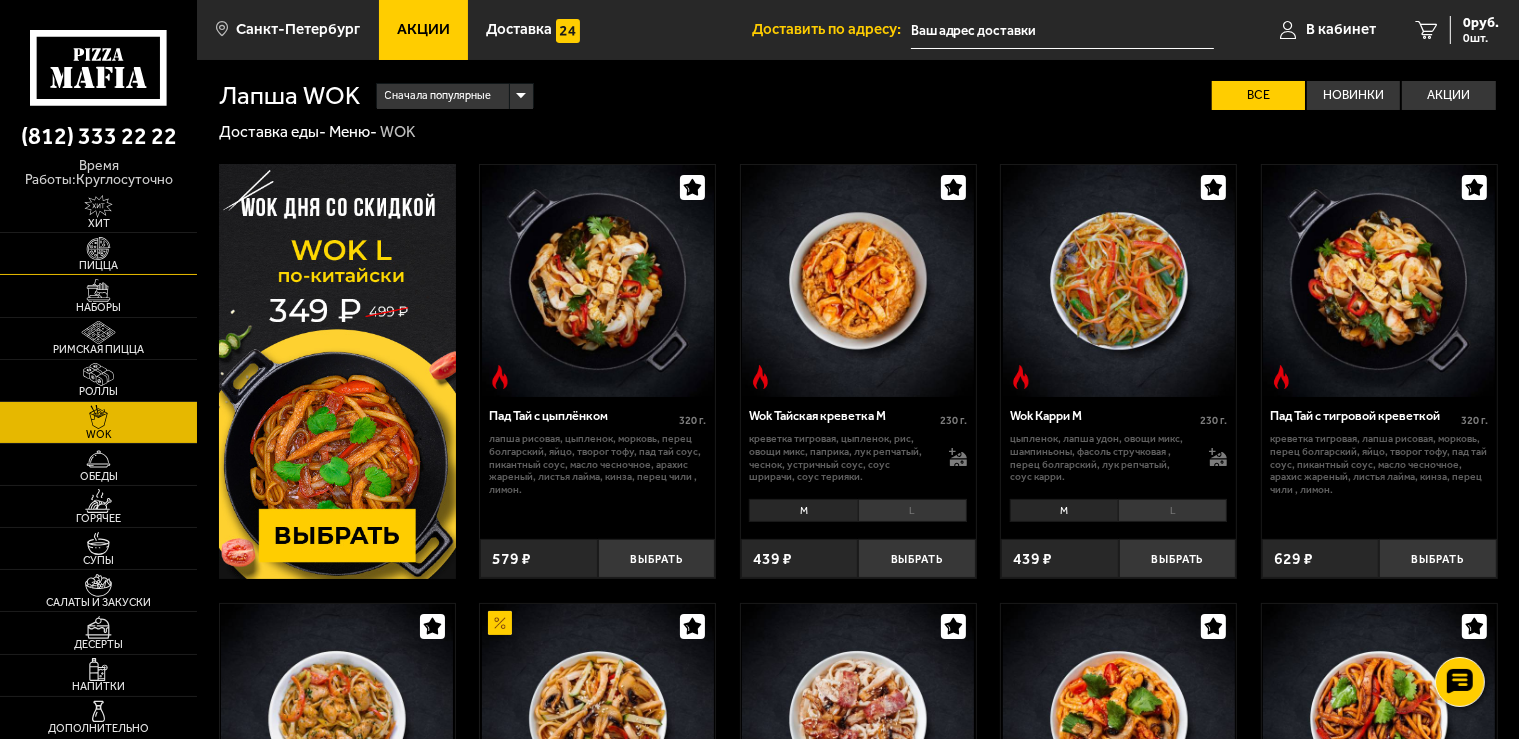 click on "Пицца" at bounding box center (98, 253) 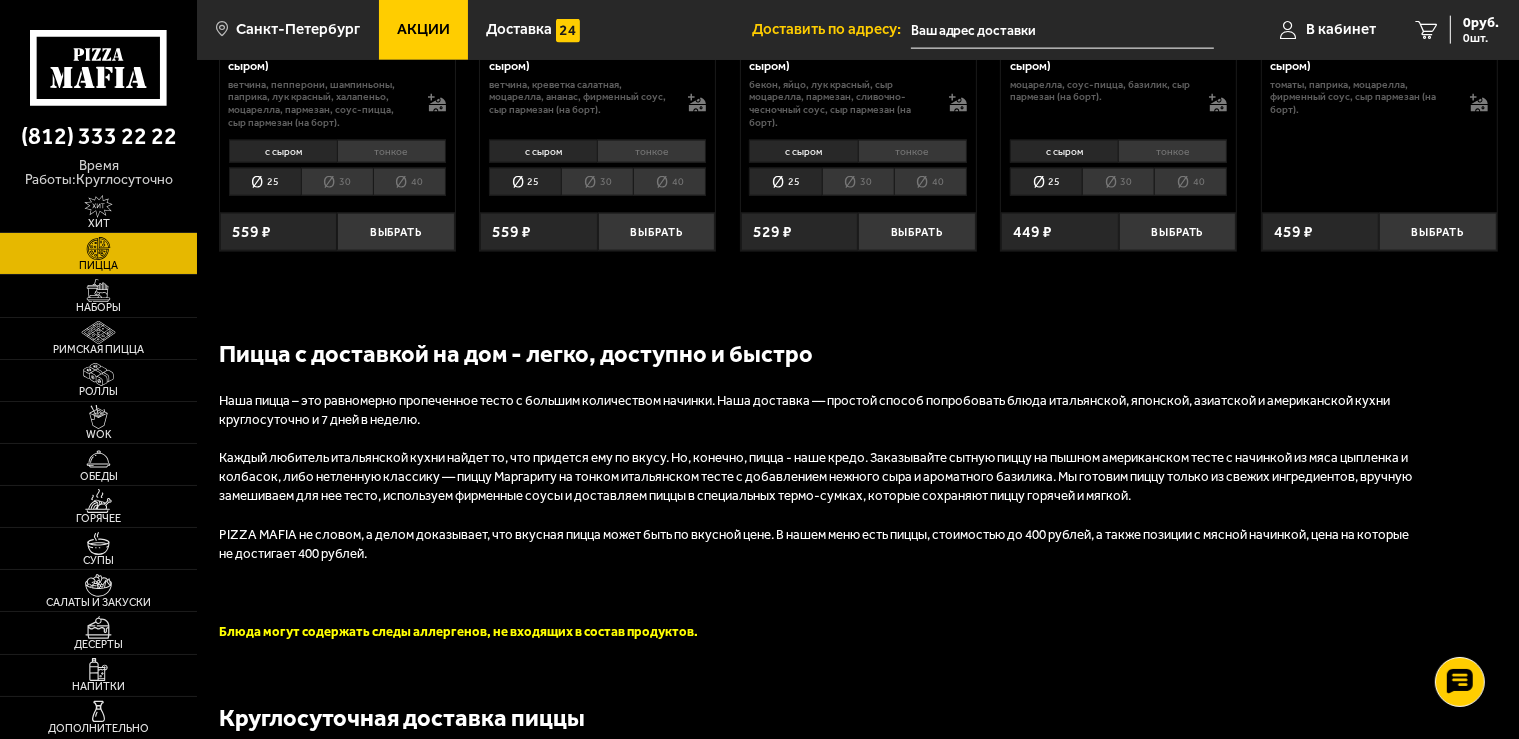 scroll, scrollTop: 2428, scrollLeft: 0, axis: vertical 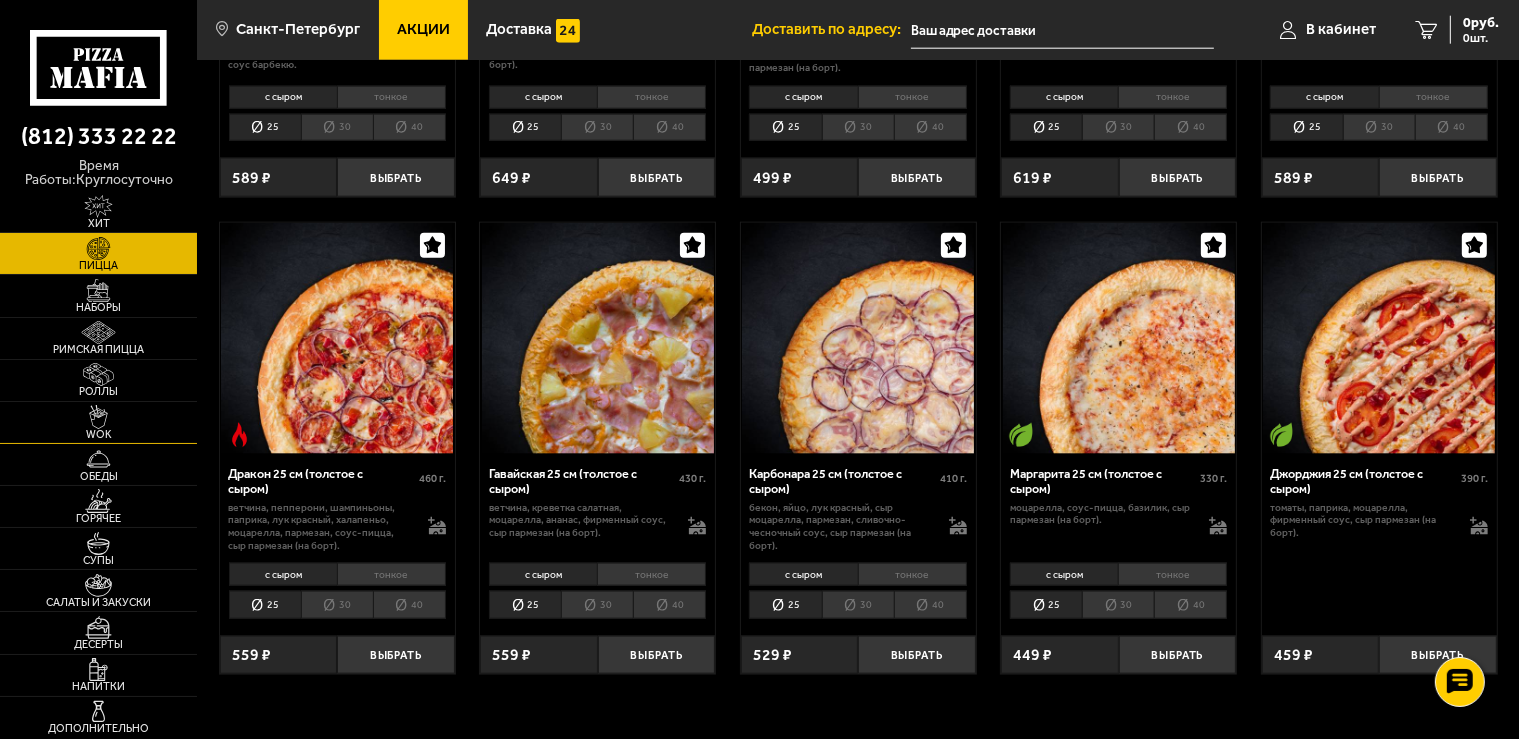 click at bounding box center (98, 416) 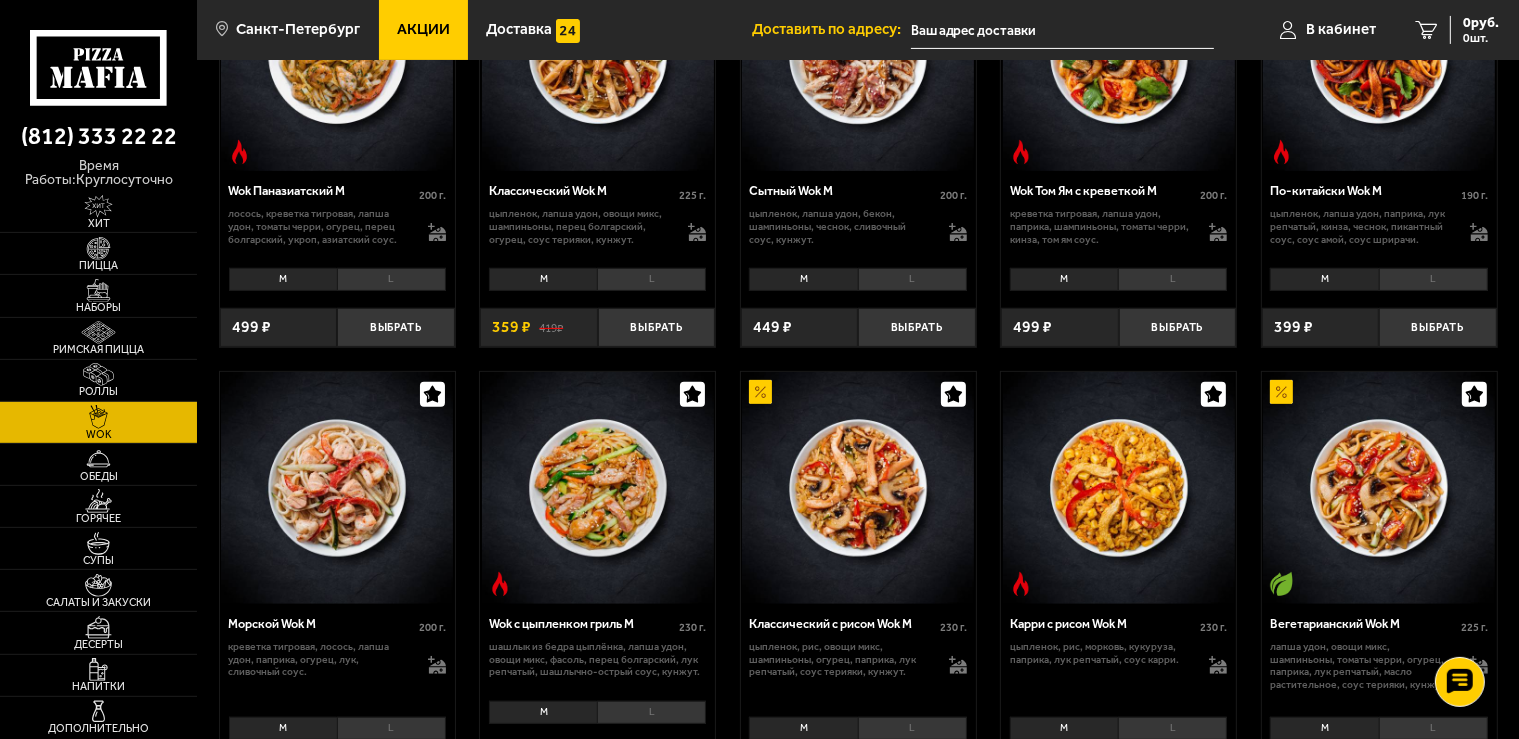 scroll, scrollTop: 633, scrollLeft: 0, axis: vertical 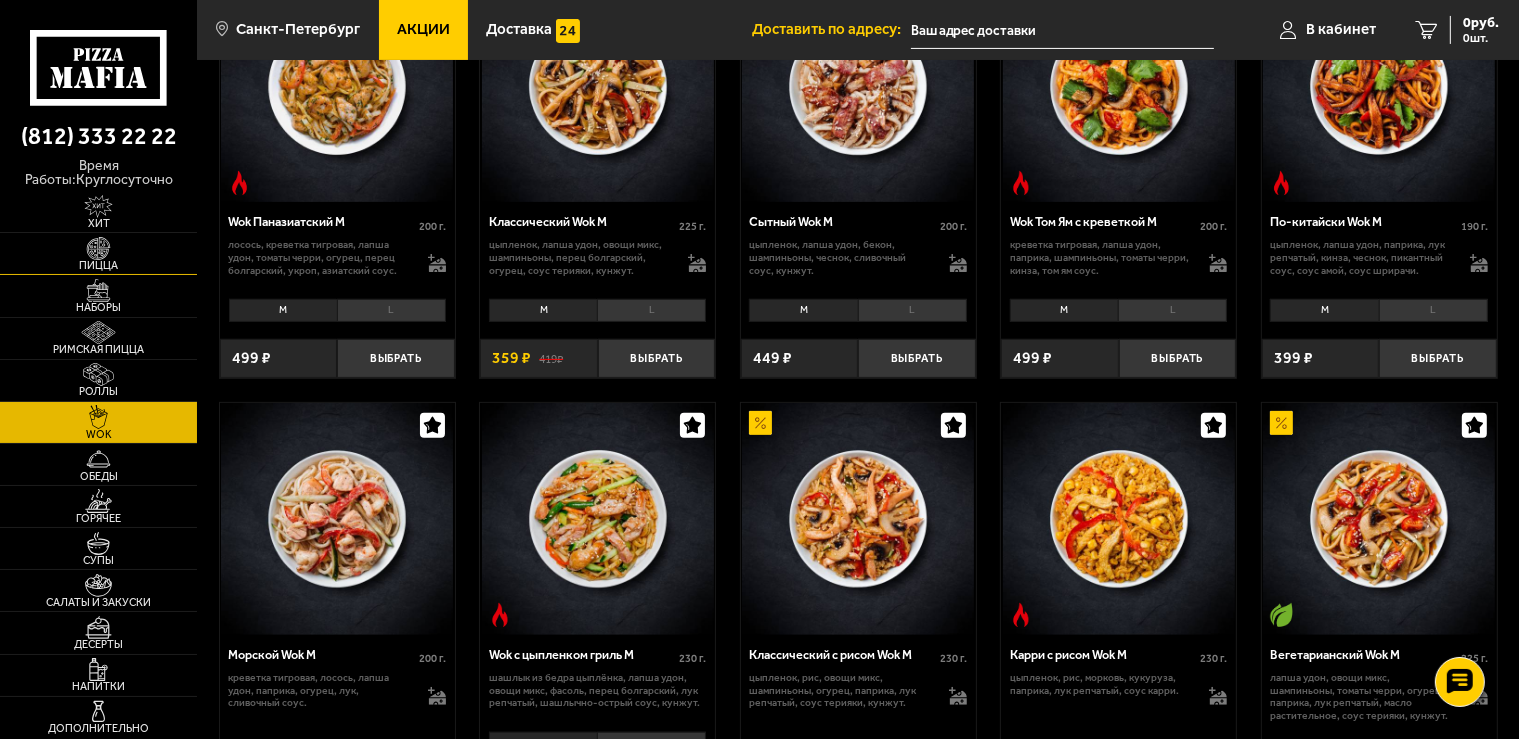 click on "Пицца" at bounding box center [98, 265] 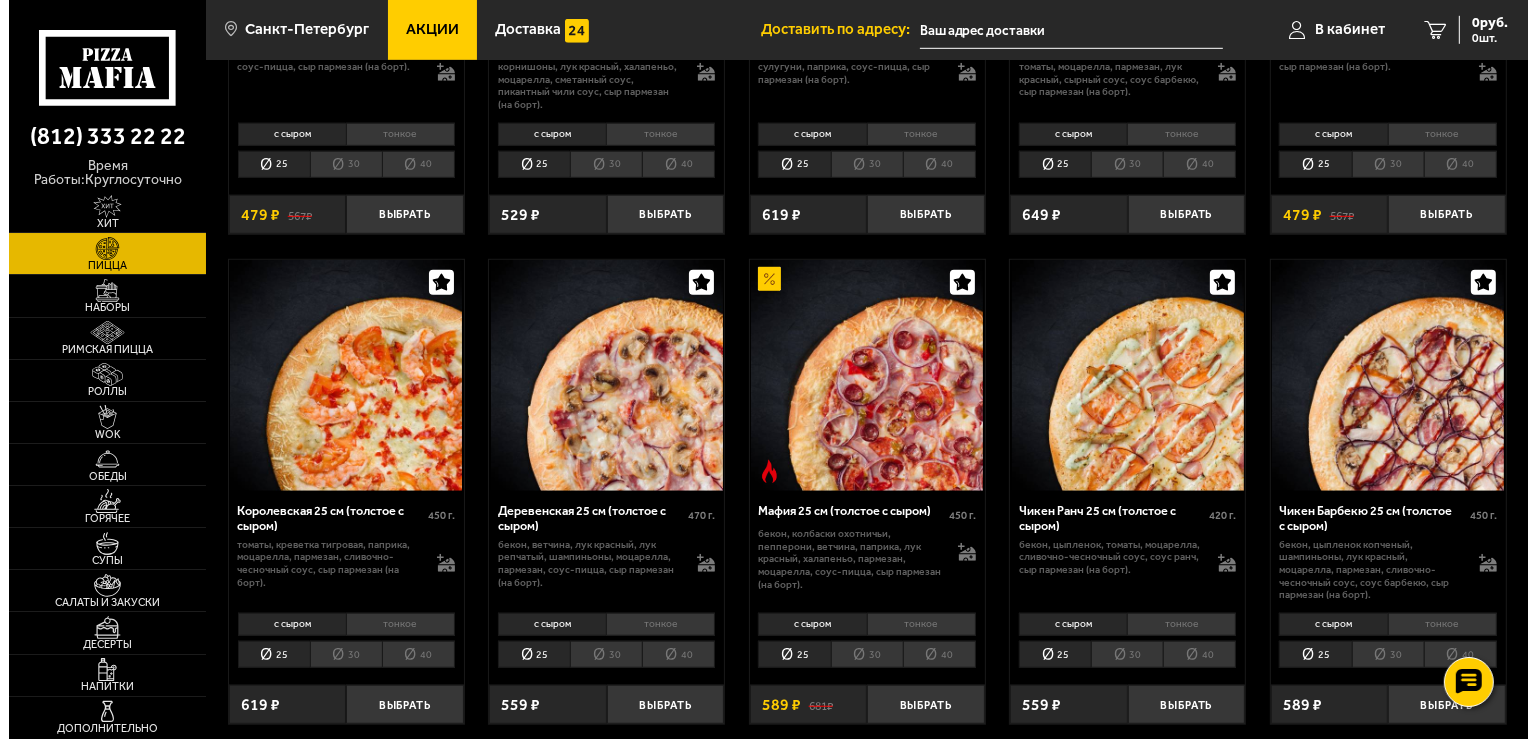 scroll, scrollTop: 1478, scrollLeft: 0, axis: vertical 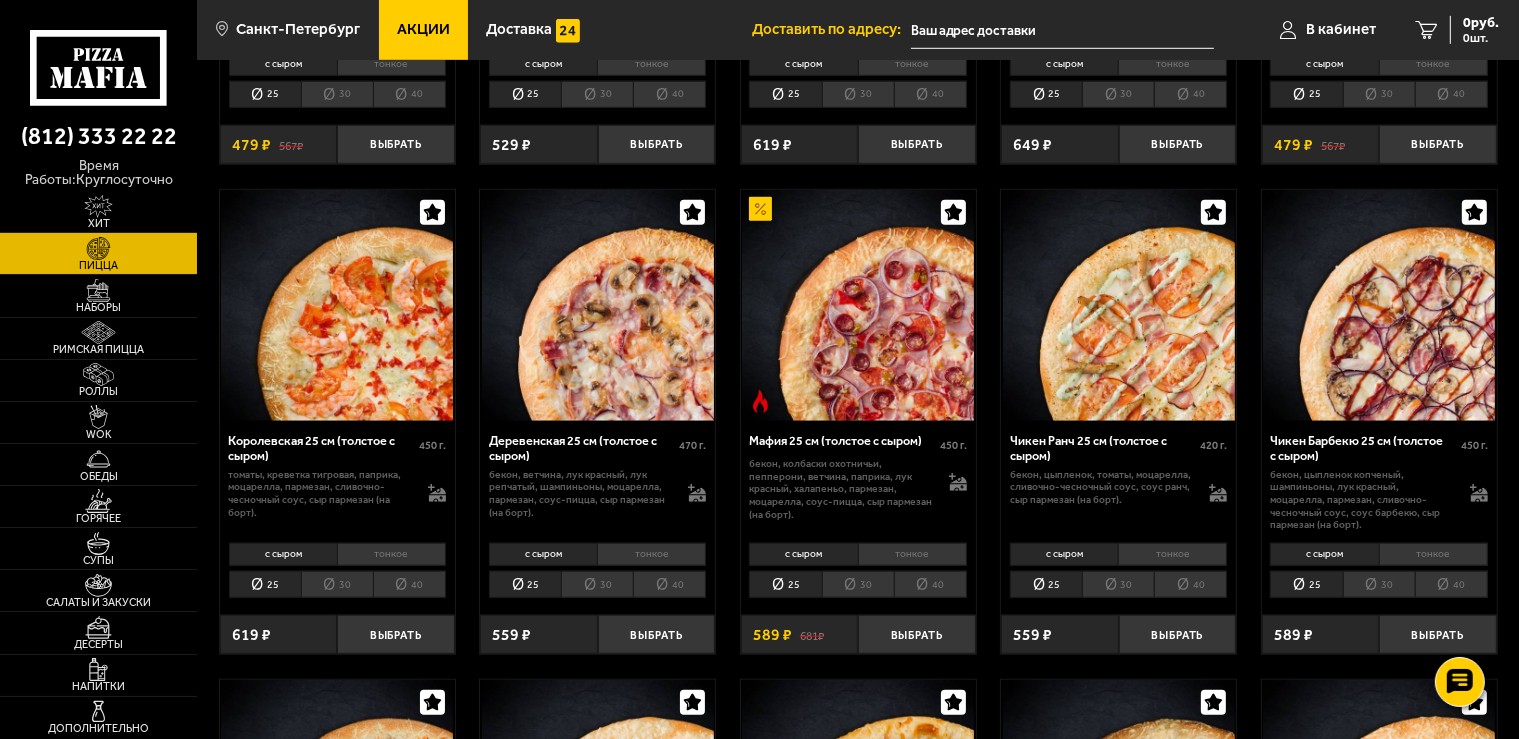 click on "40" at bounding box center (930, 585) 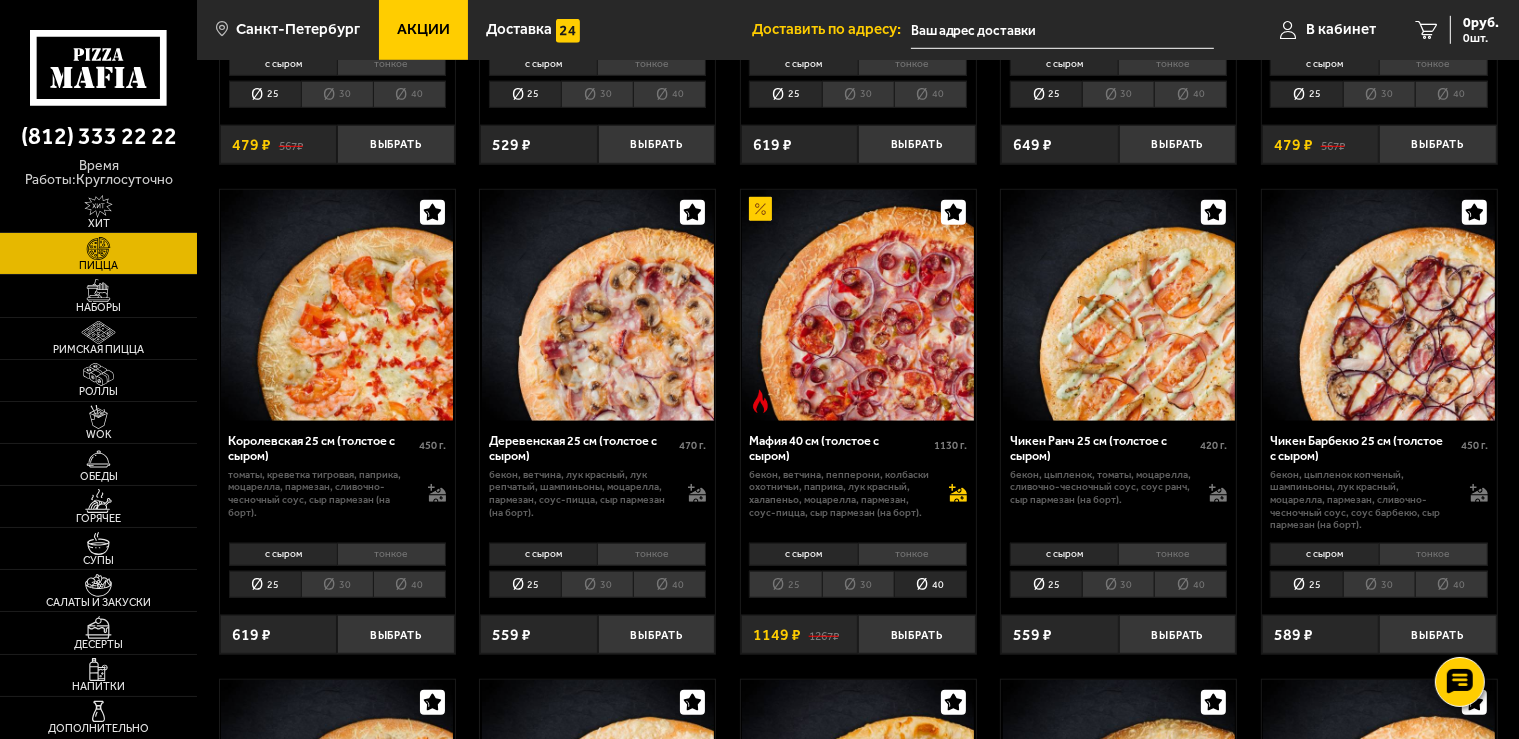 click 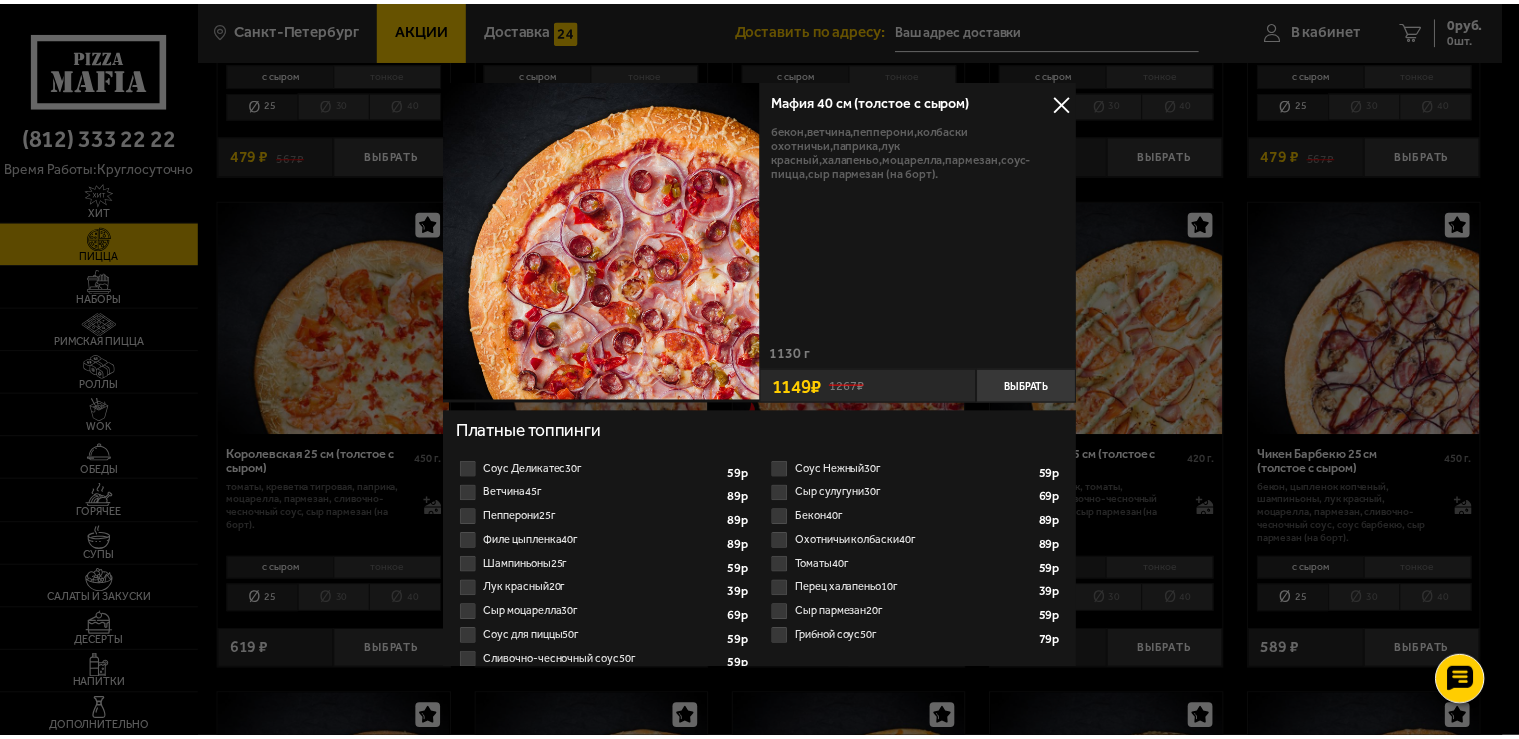 scroll, scrollTop: 0, scrollLeft: 17, axis: horizontal 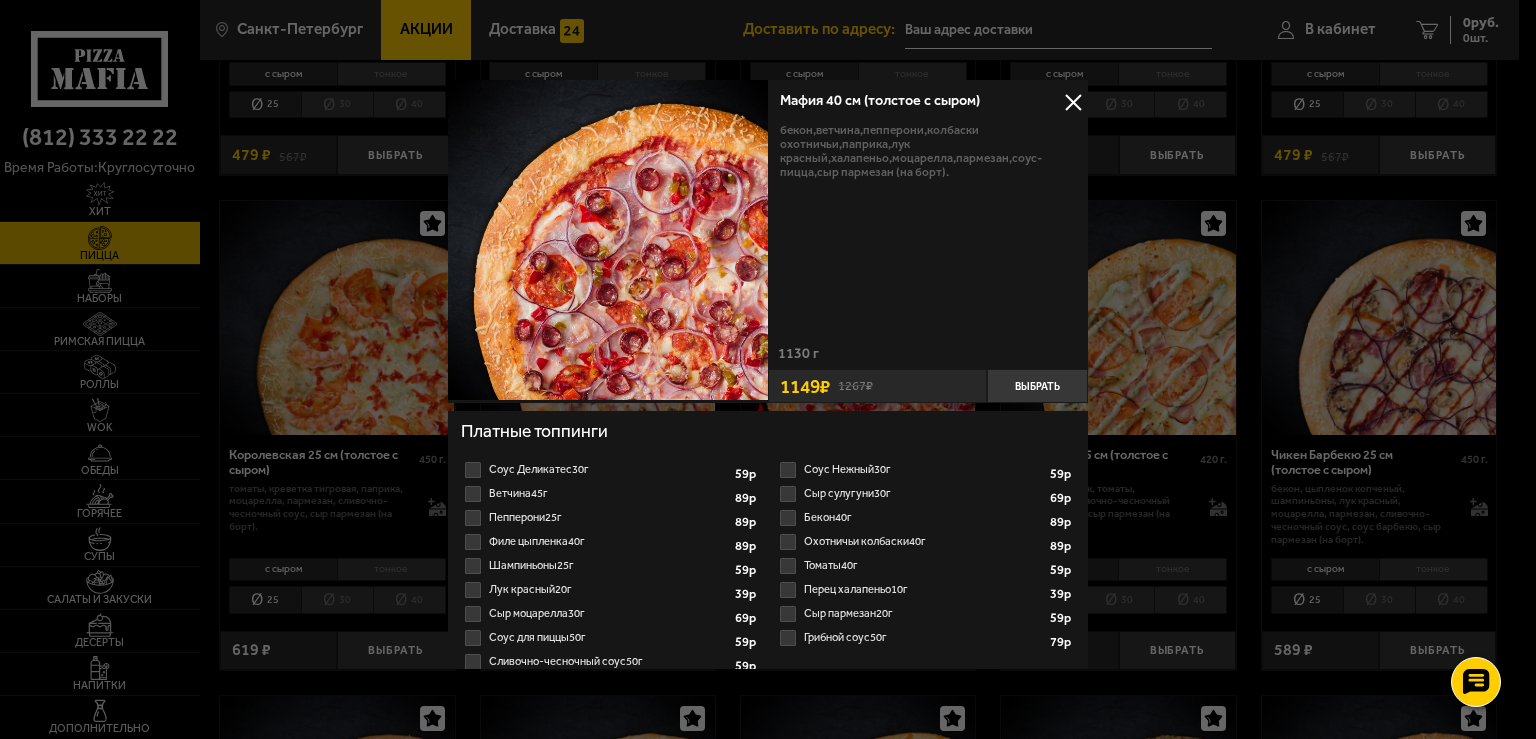 click at bounding box center (1073, 103) 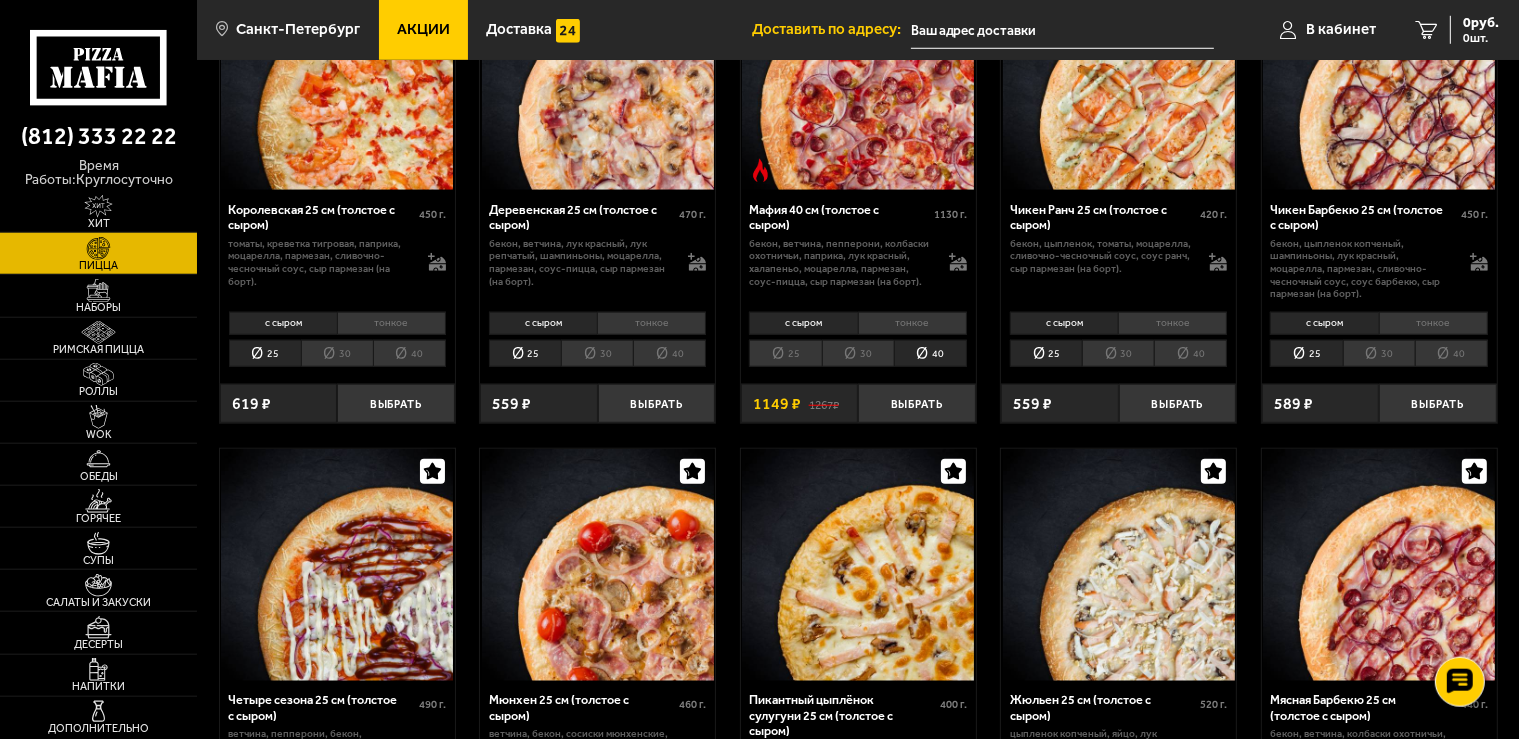 scroll, scrollTop: 1584, scrollLeft: 0, axis: vertical 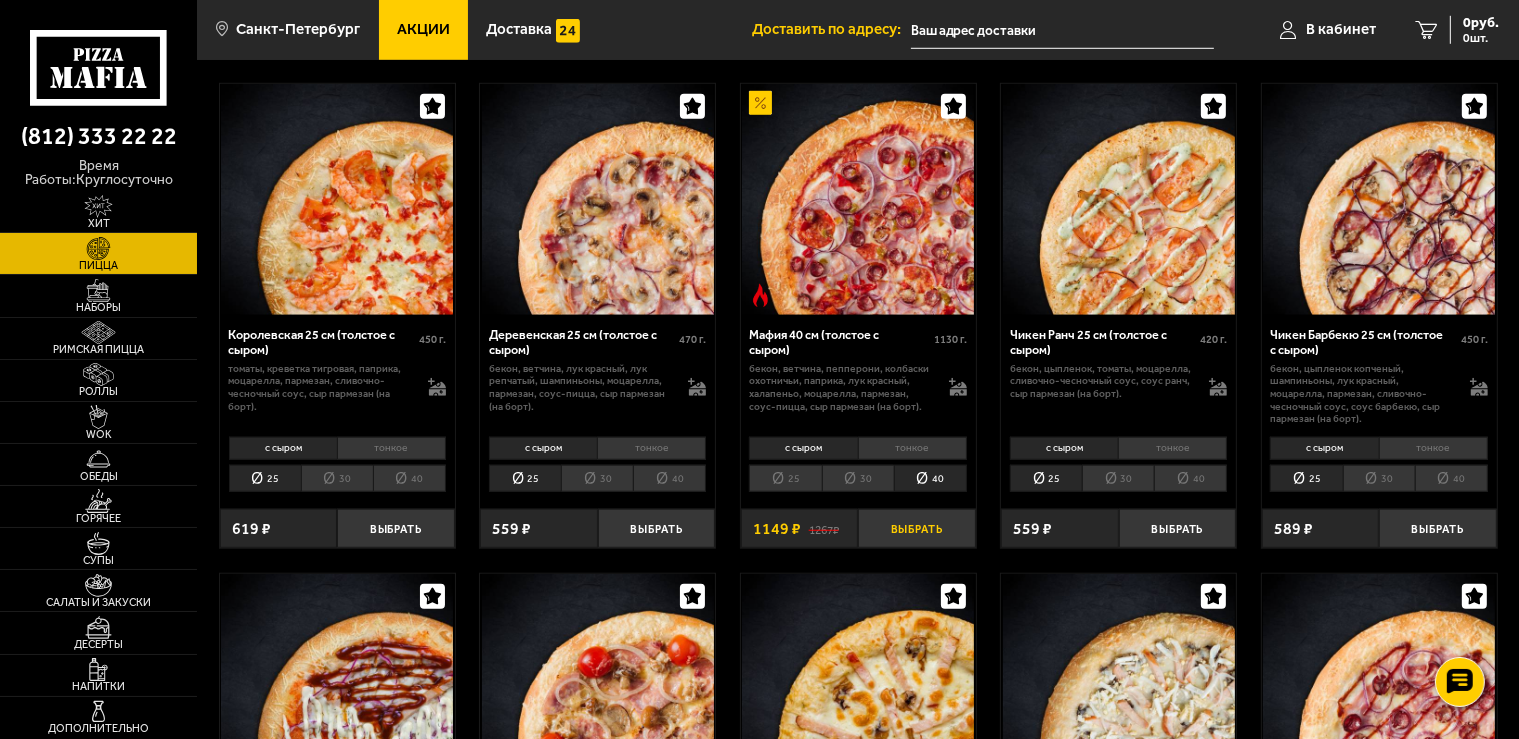 click on "Выбрать" at bounding box center (916, 528) 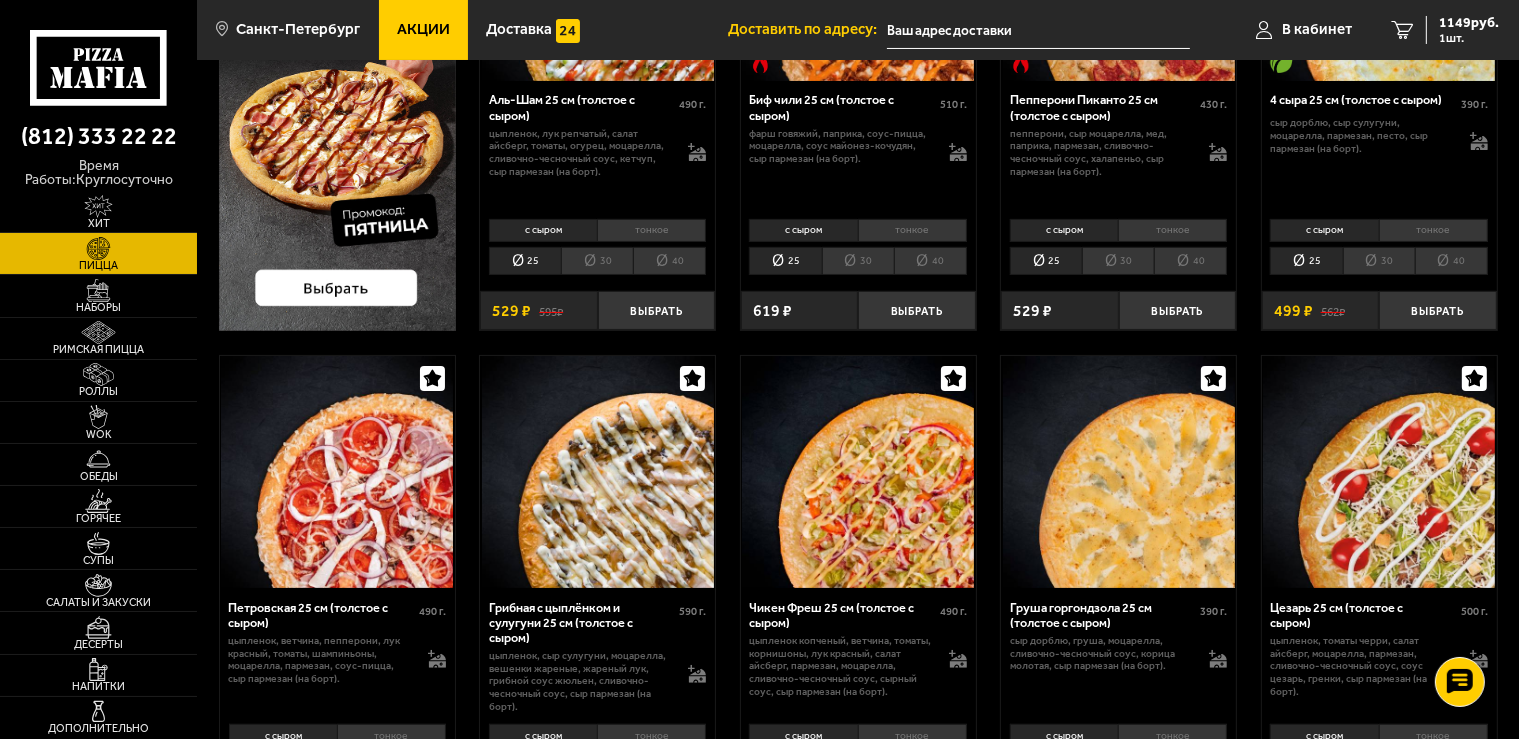 scroll, scrollTop: 0, scrollLeft: 0, axis: both 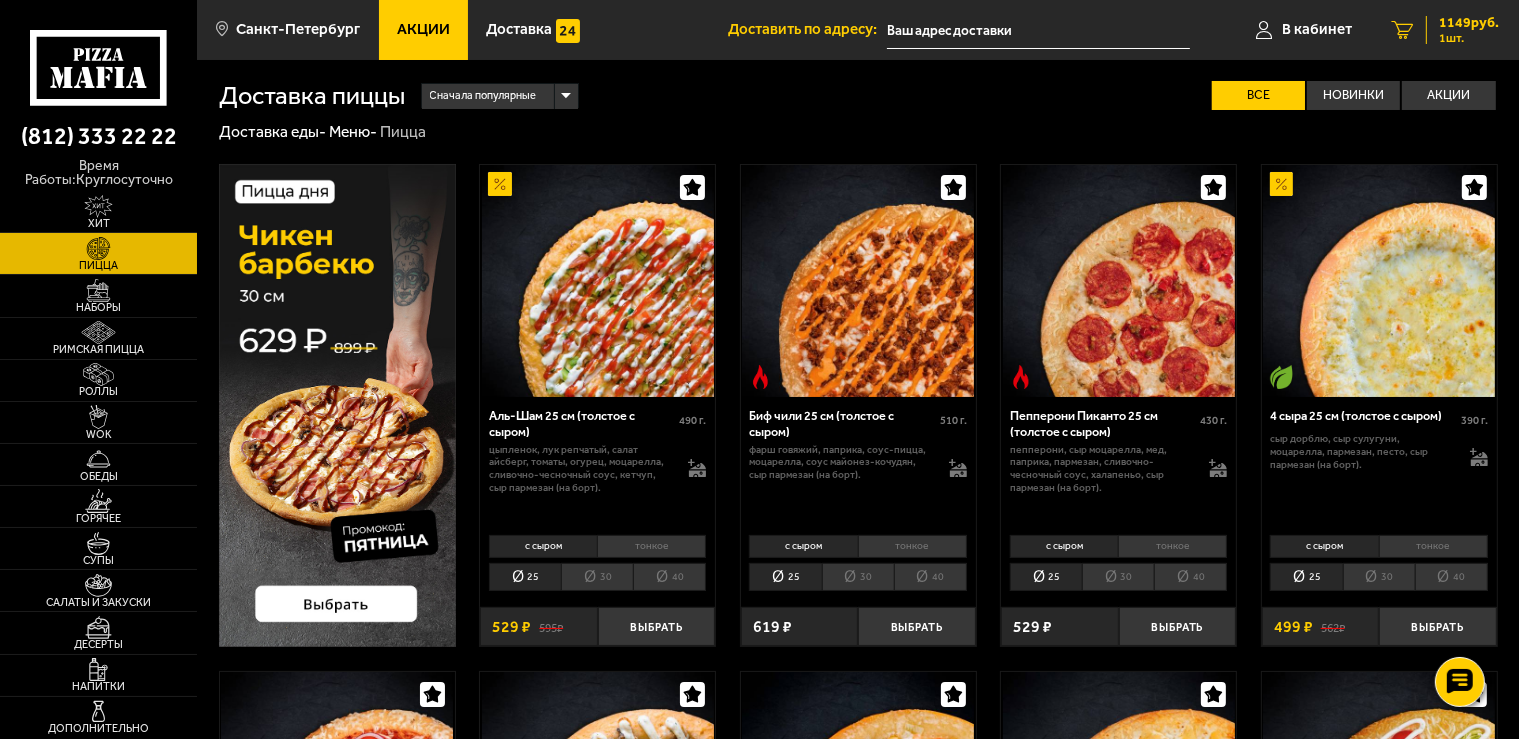 click on "1149  руб. 1  шт." at bounding box center (1462, 30) 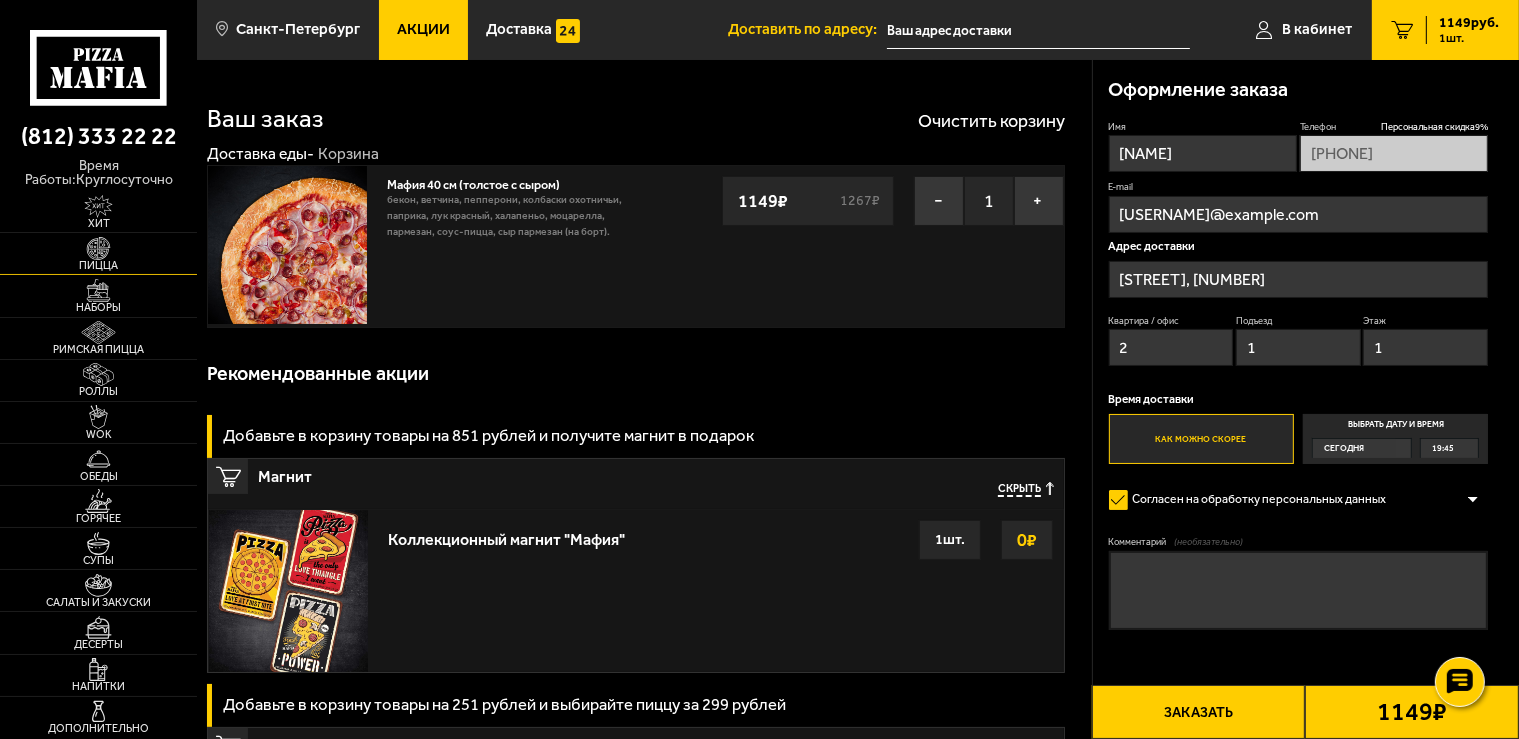 click on "Пицца" at bounding box center (98, 253) 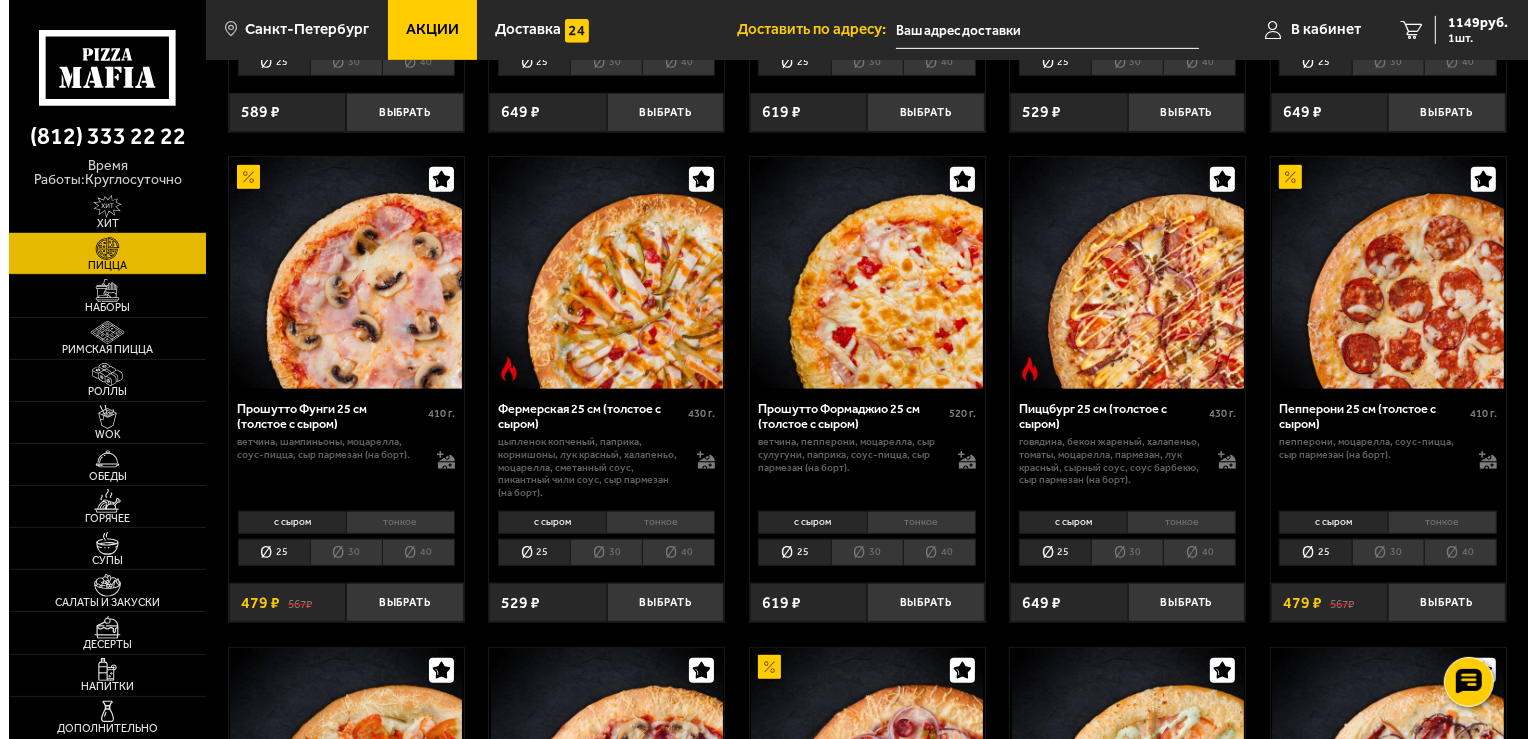 scroll, scrollTop: 1478, scrollLeft: 0, axis: vertical 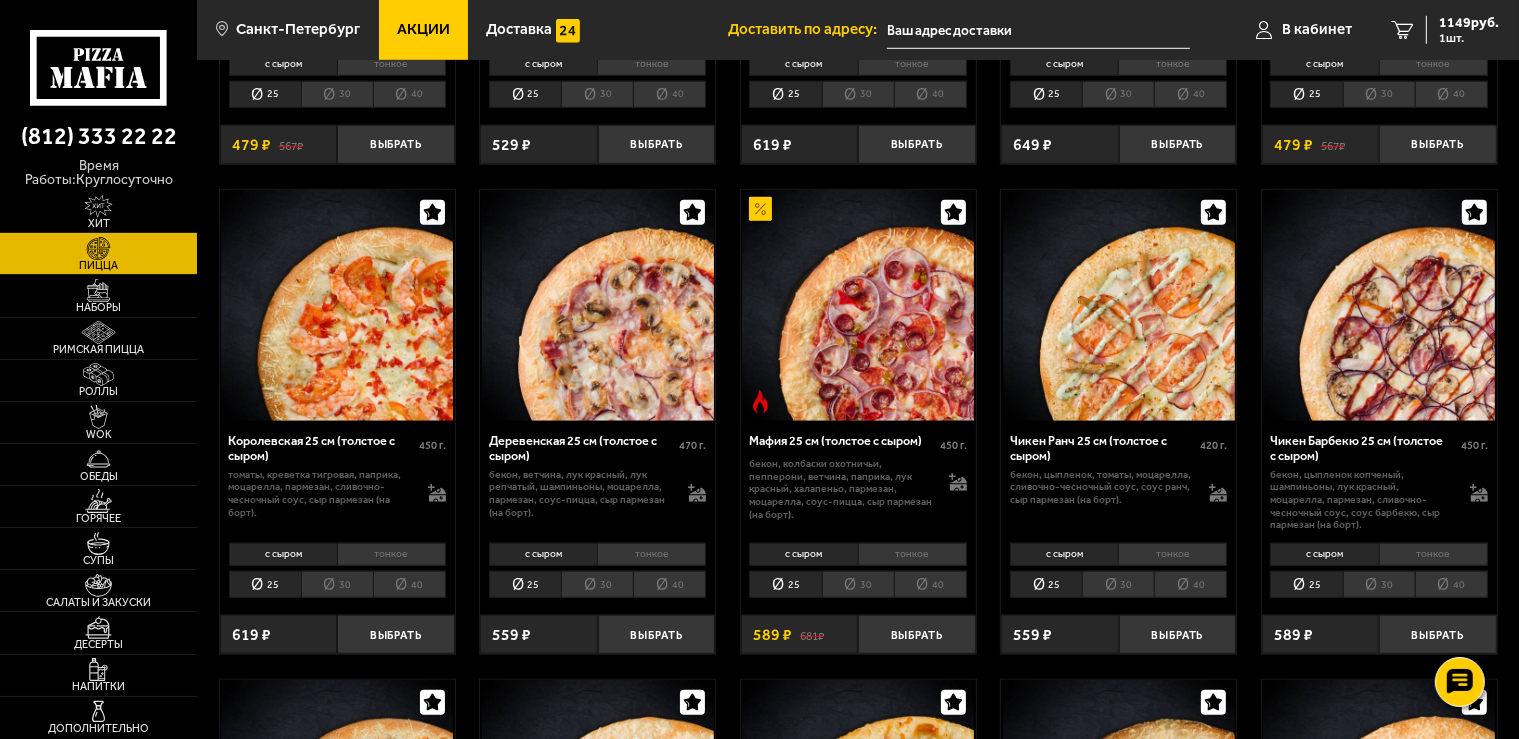 click on "тонкое" at bounding box center (1172, 554) 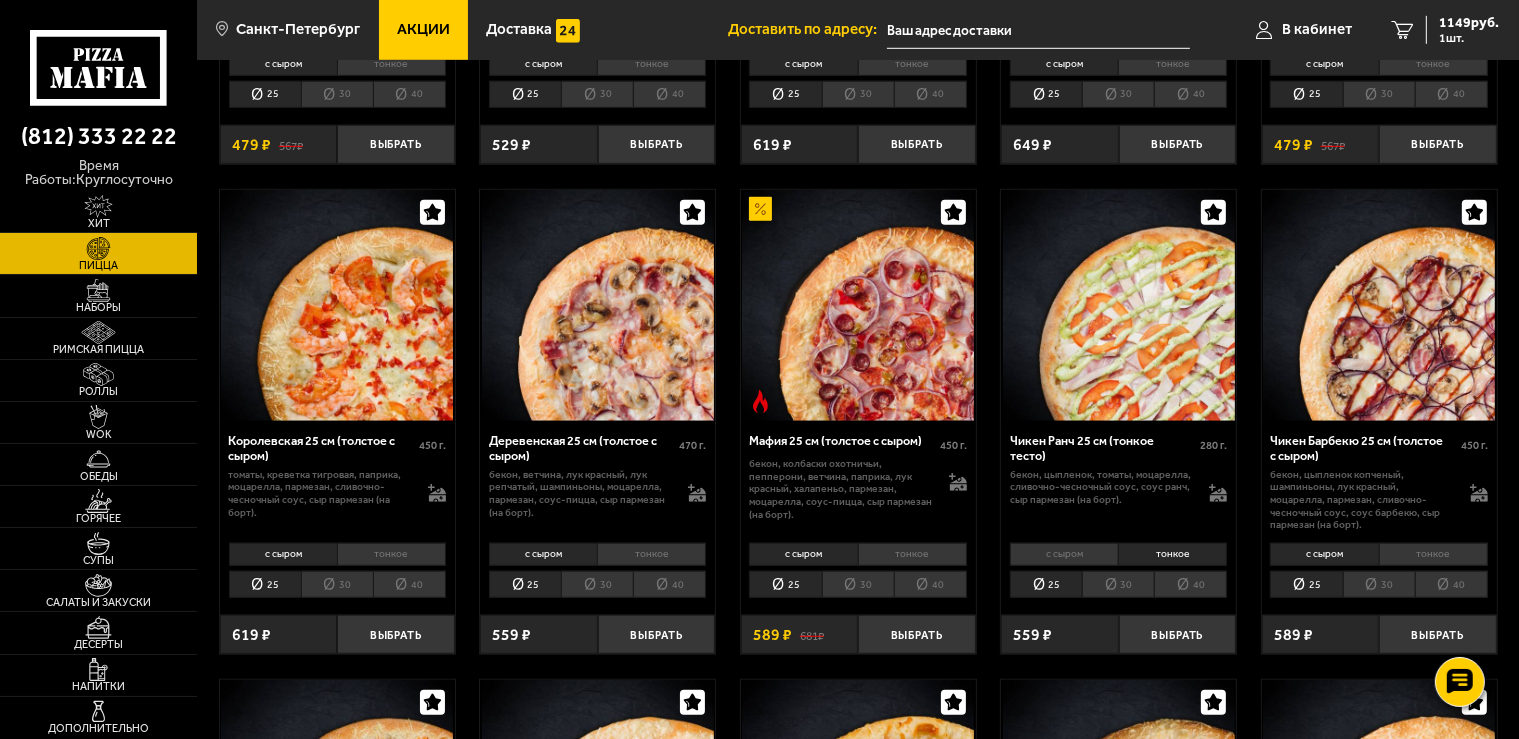 click on "с сыром" at bounding box center [1064, 554] 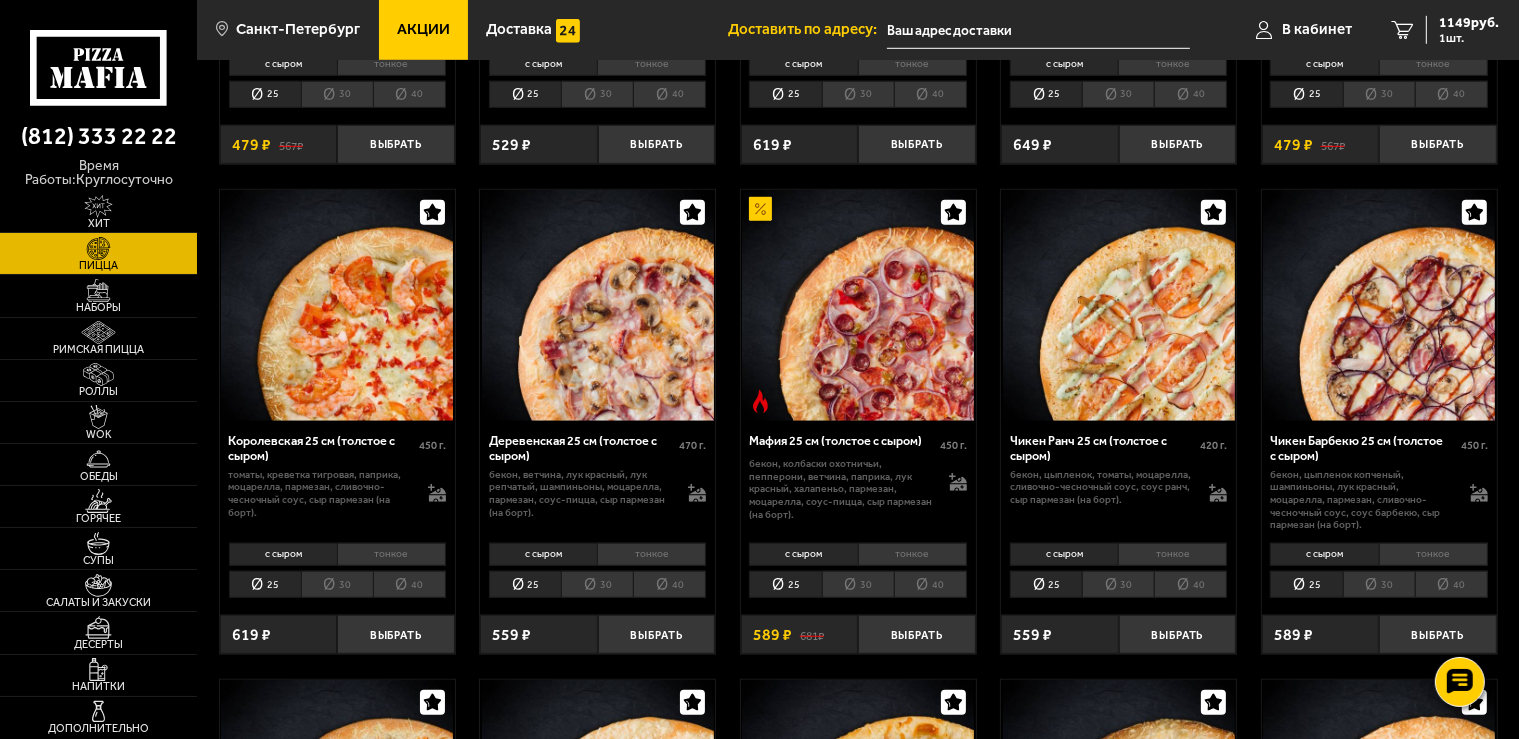 click on "40" at bounding box center [1190, 585] 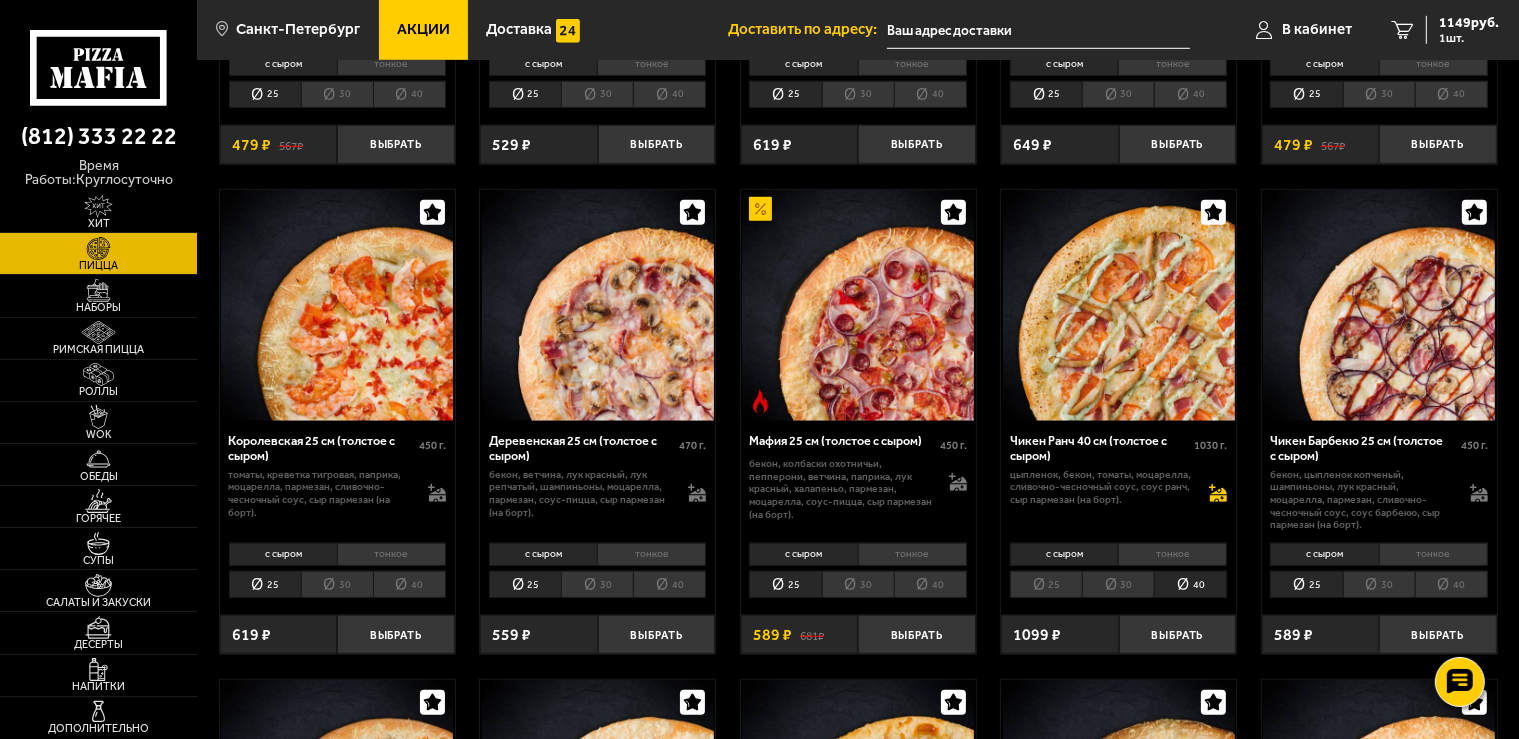 click 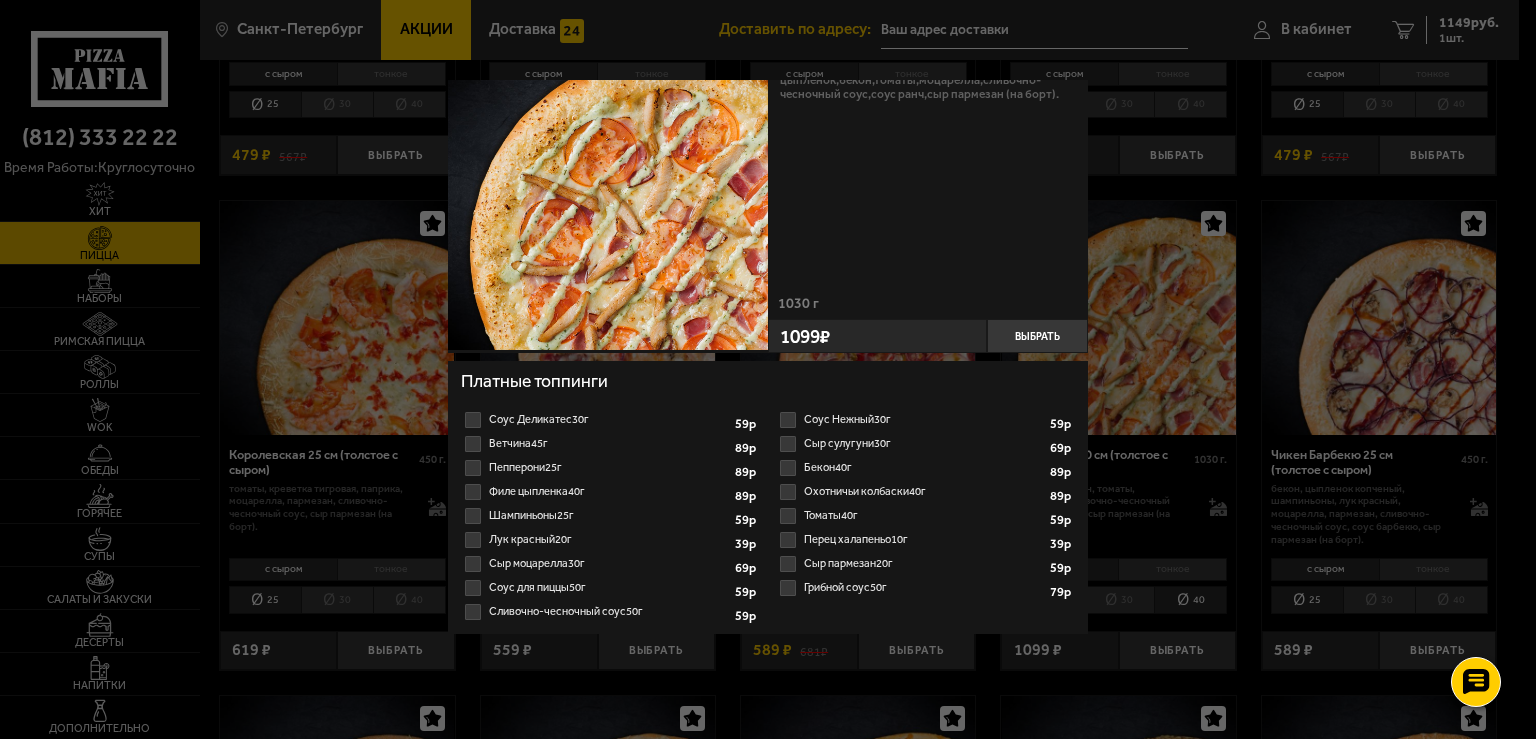 scroll, scrollTop: 71, scrollLeft: 0, axis: vertical 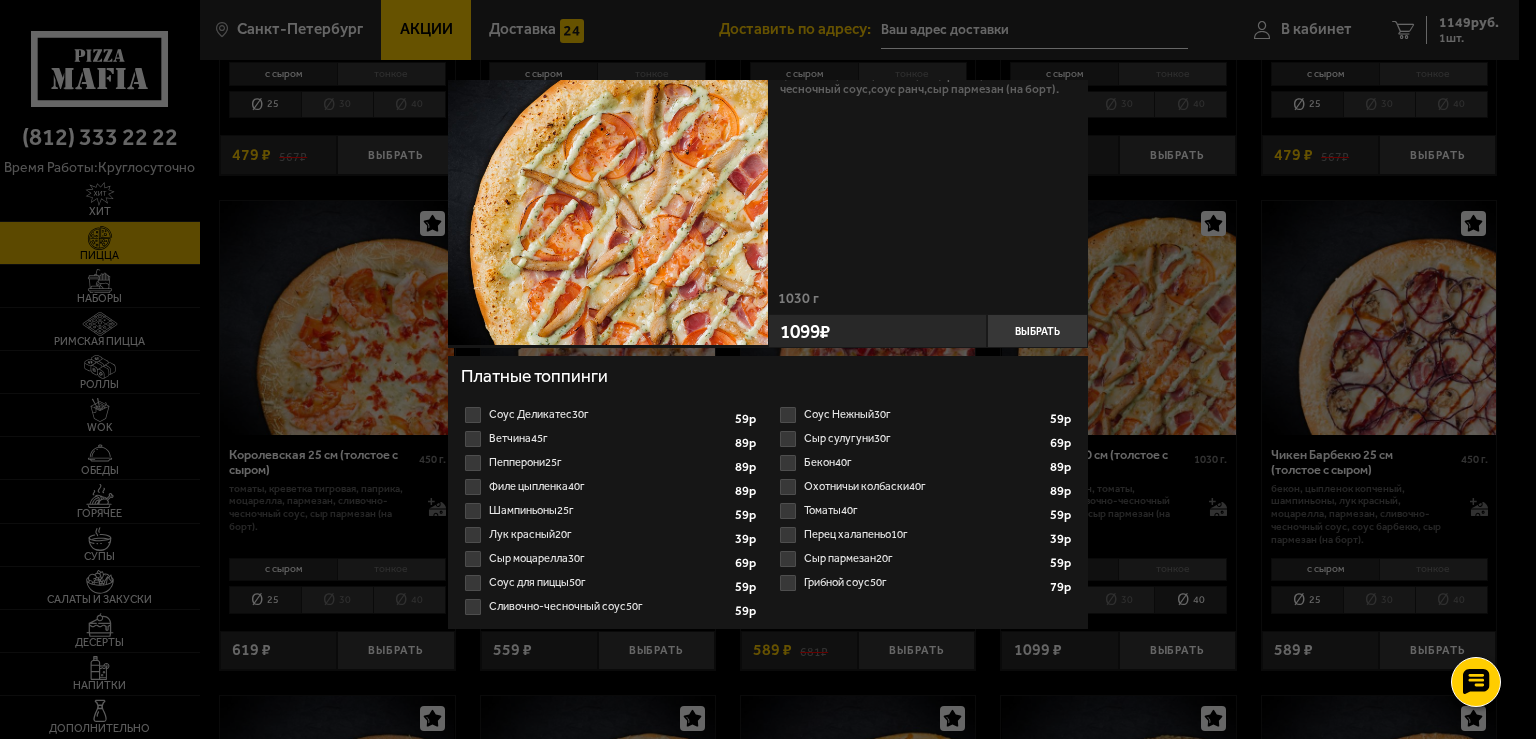 click on "Охотничьи колбаски  40г 1 2 3 4 5 6 7 8" at bounding box center (925, 487) 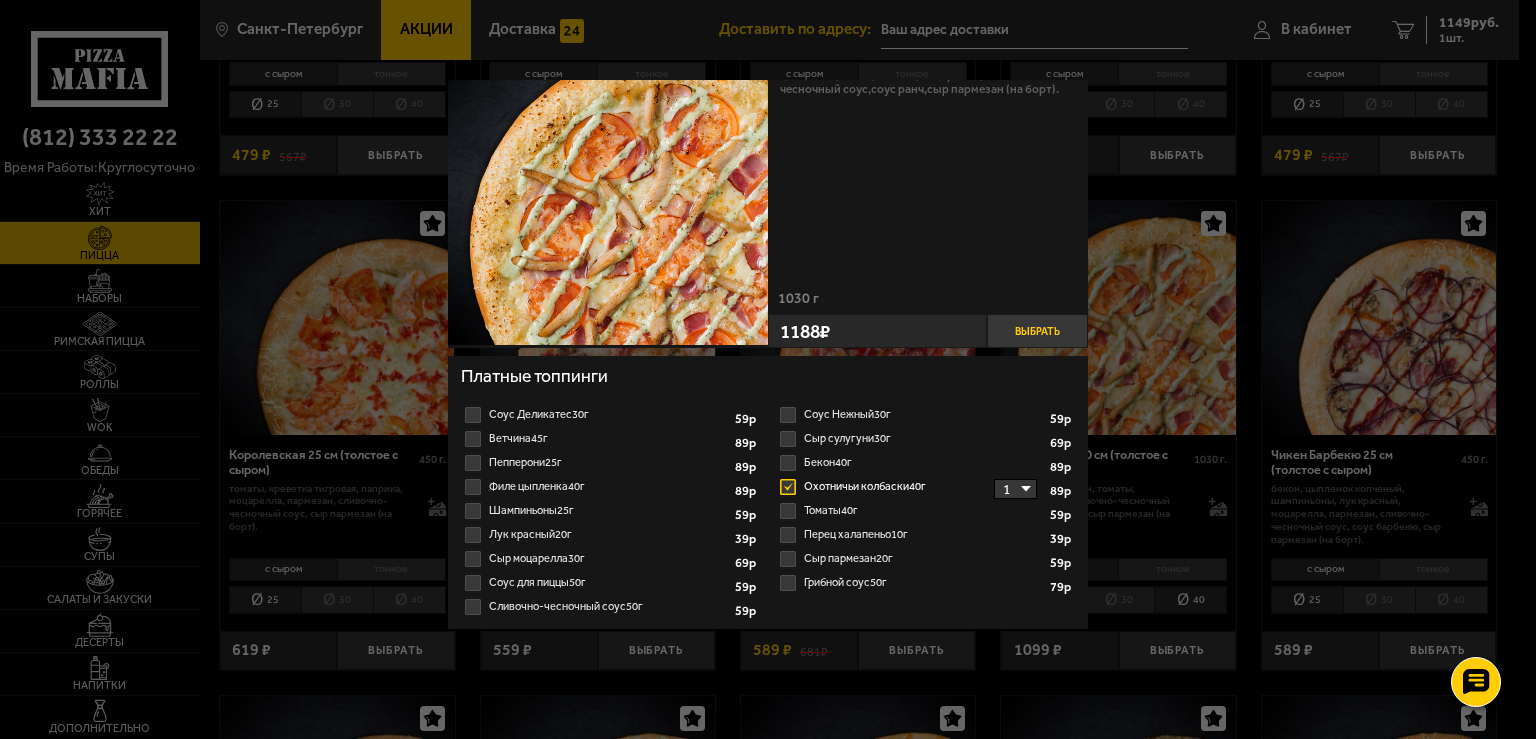 click on "Выбрать" at bounding box center (1037, 331) 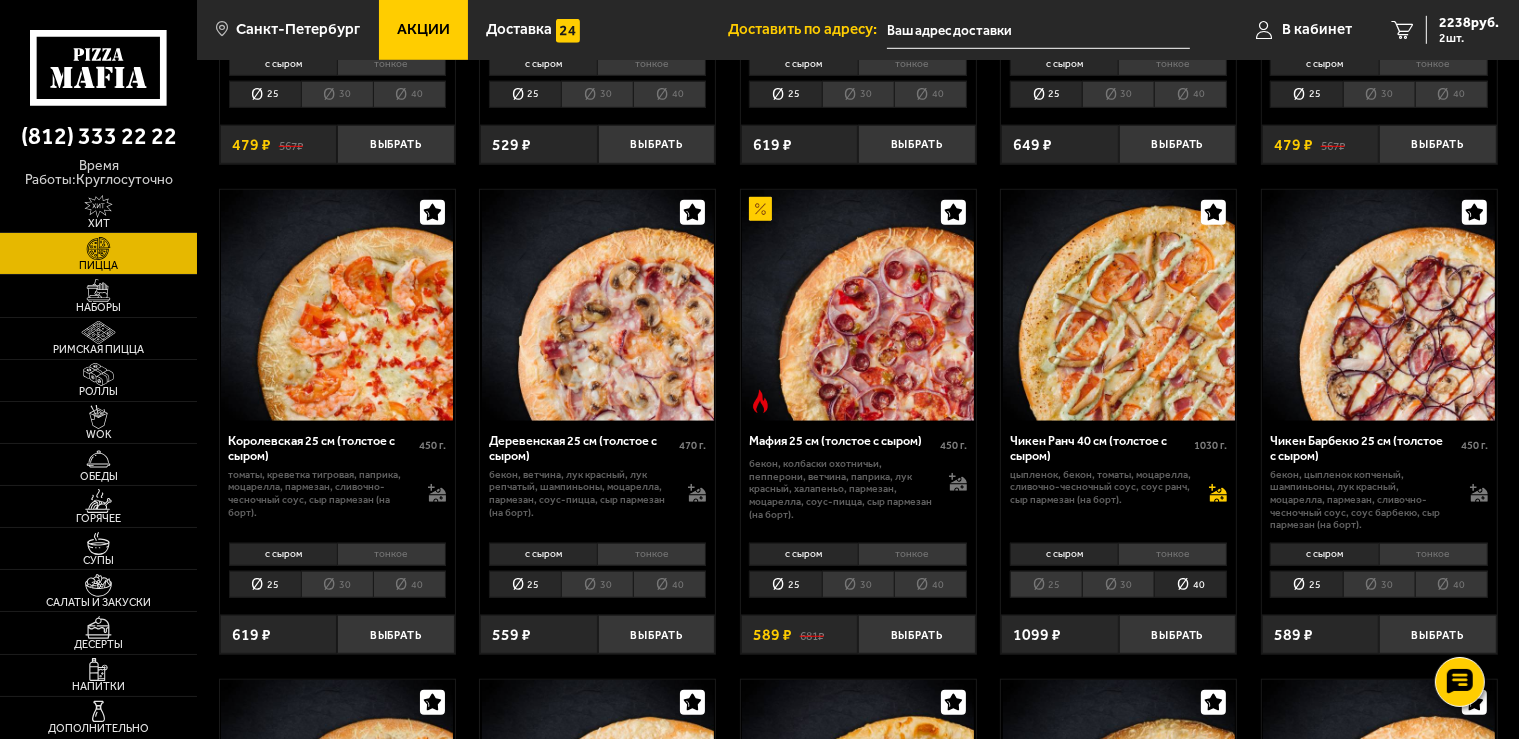 click 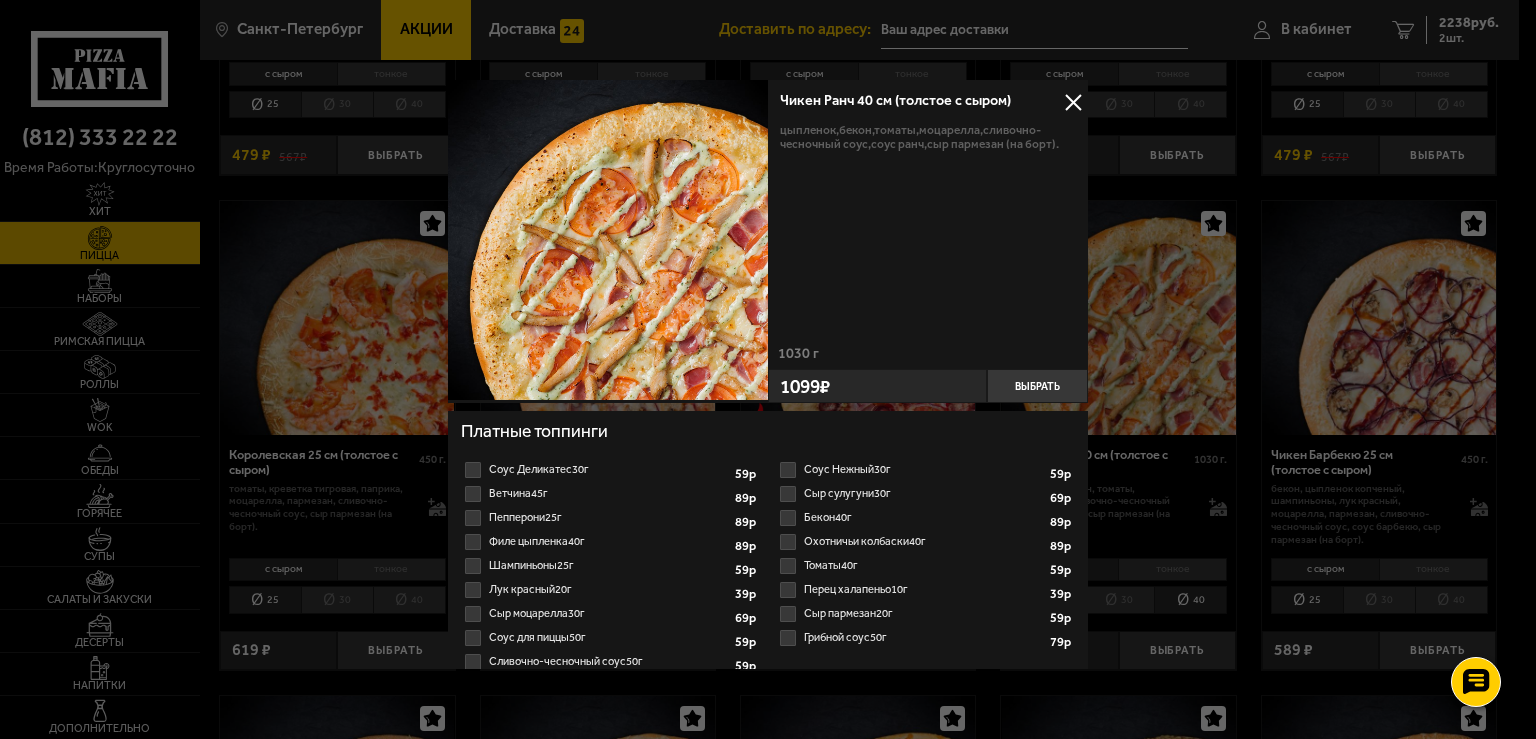 scroll, scrollTop: 0, scrollLeft: 17, axis: horizontal 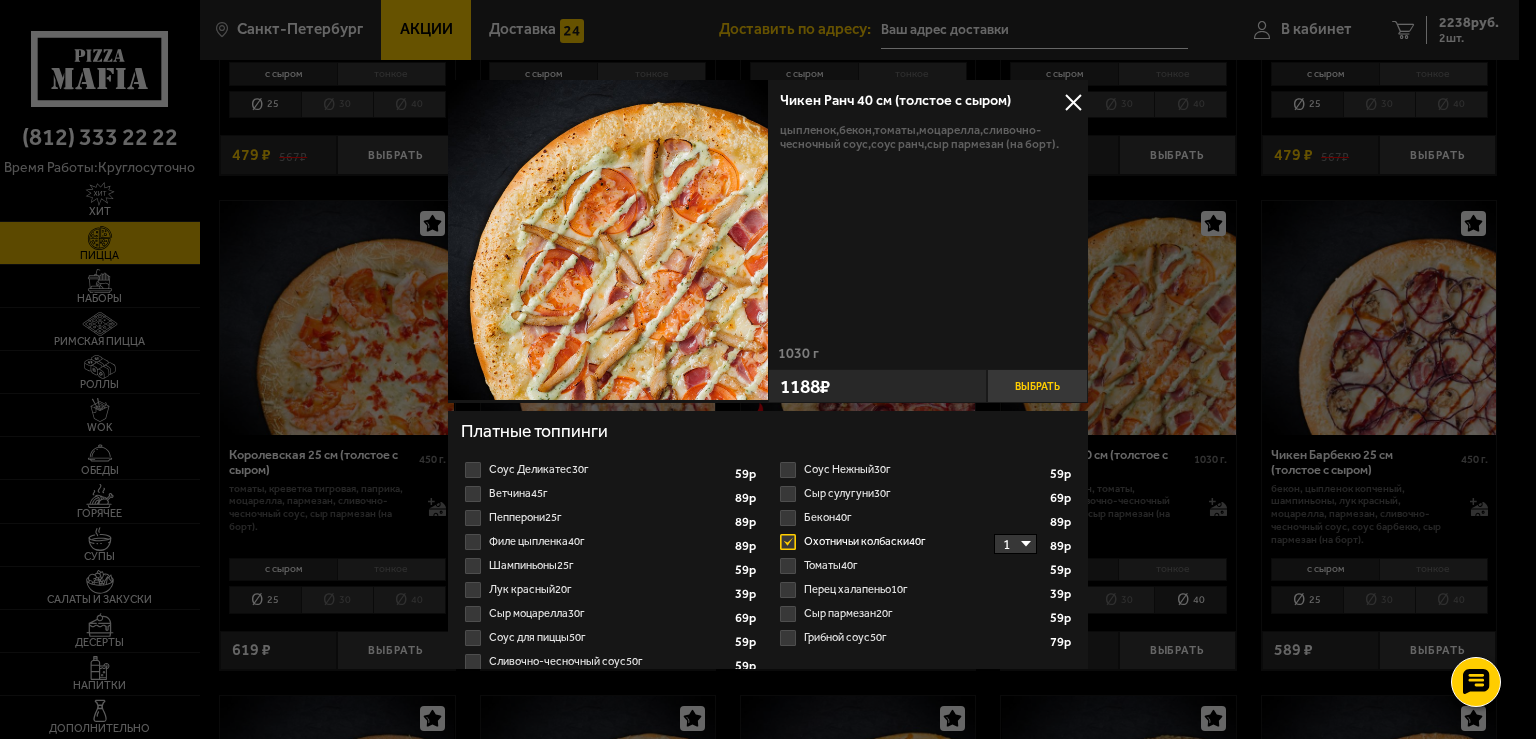 click on "Выбрать" at bounding box center (1037, 386) 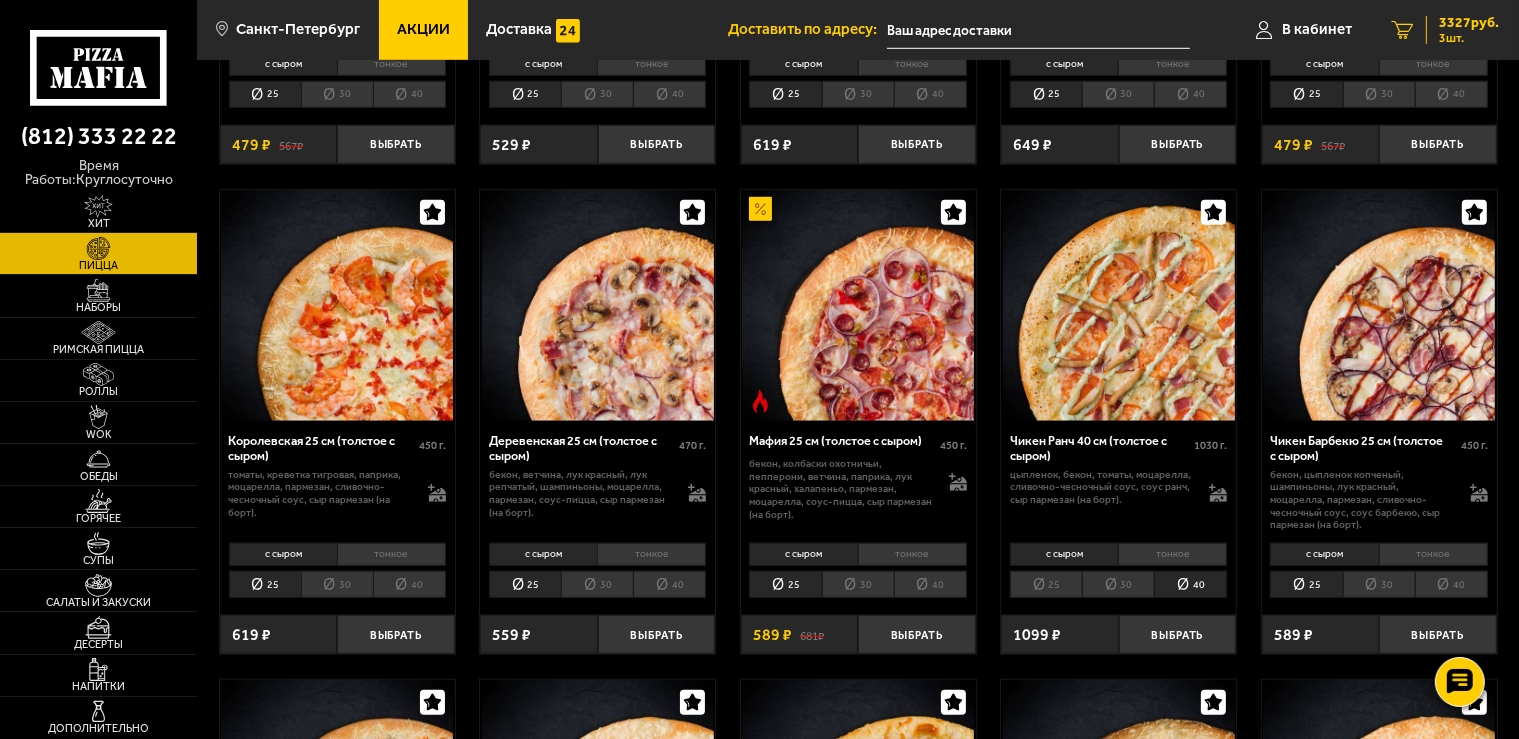 click on "3327  руб." at bounding box center [1469, 23] 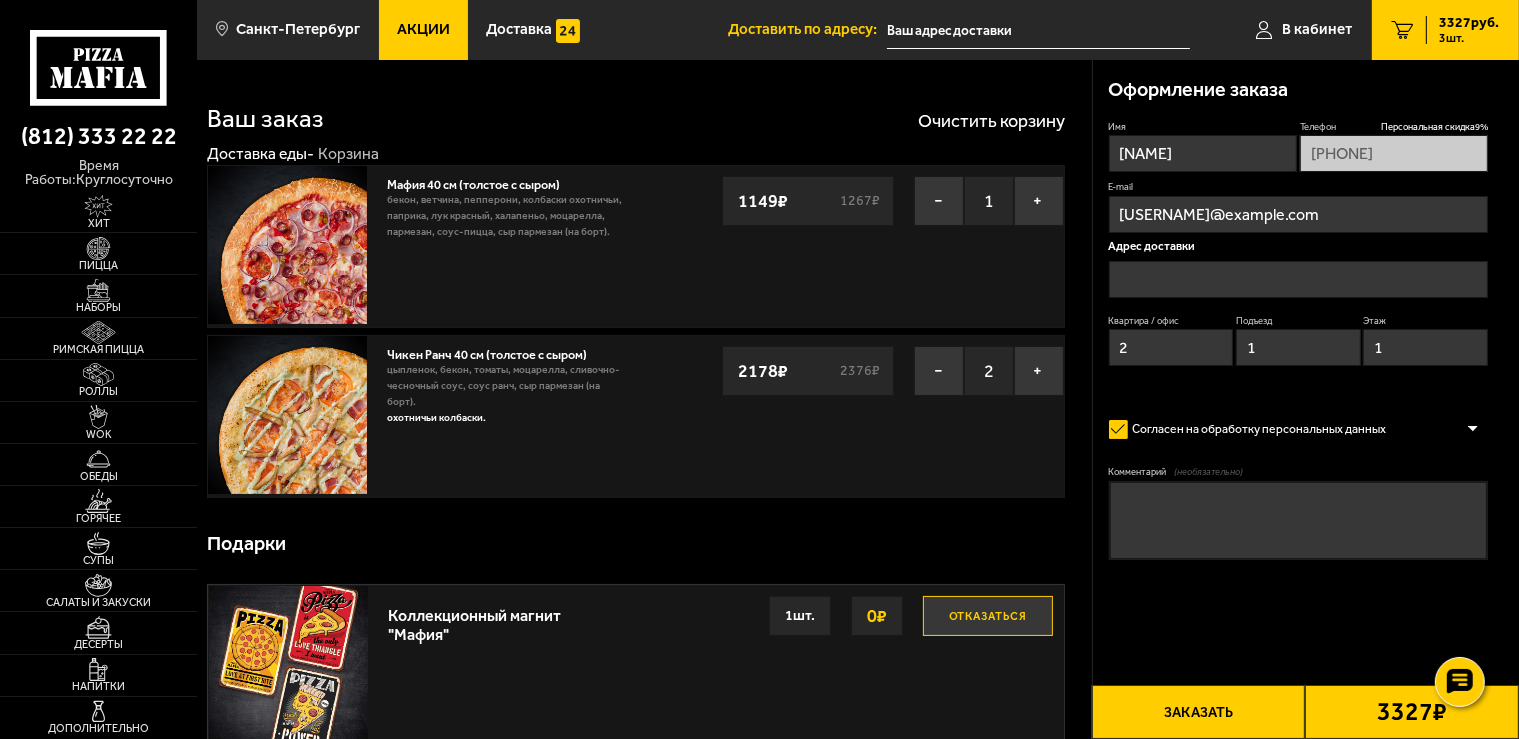 type on "[STREET], [NUMBER]" 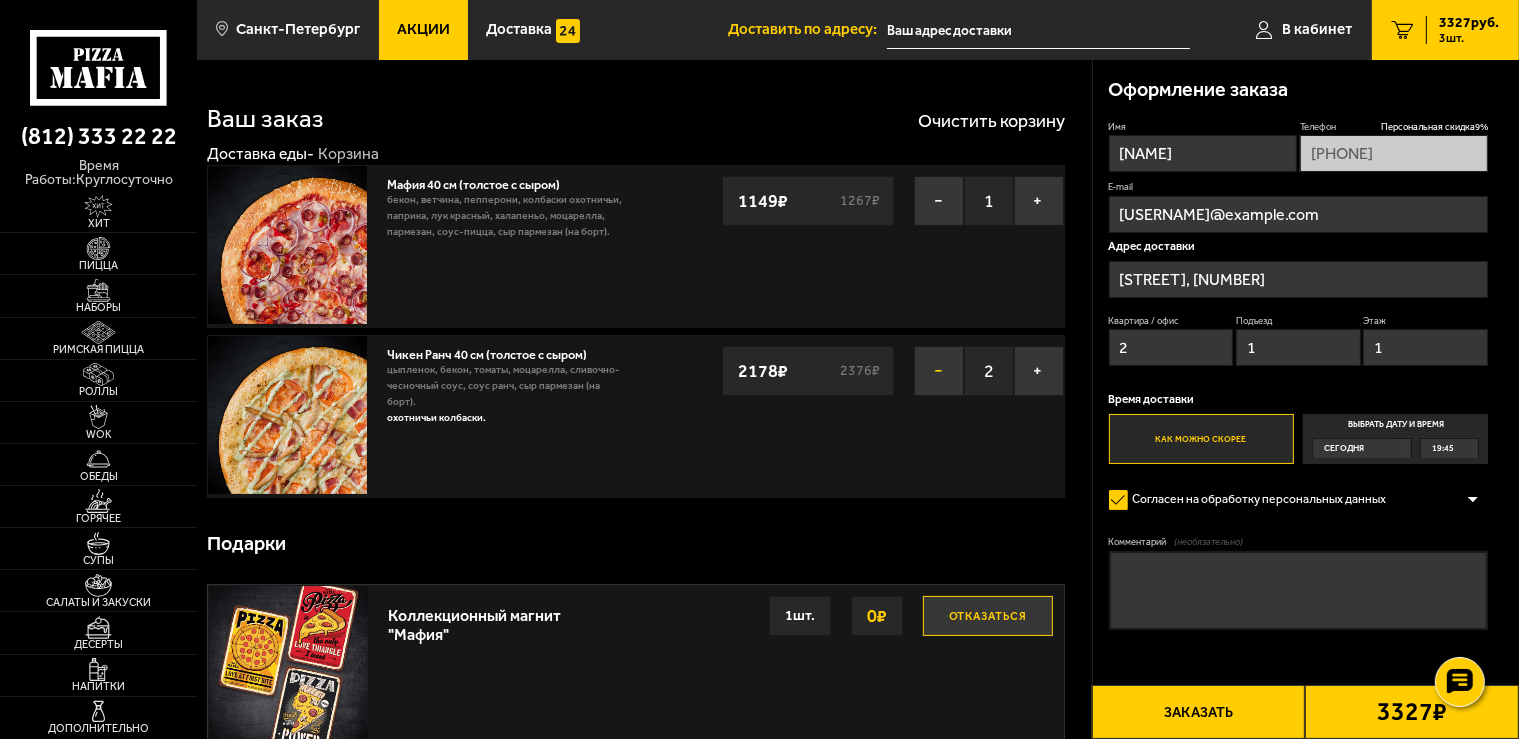 click on "−" at bounding box center [939, 371] 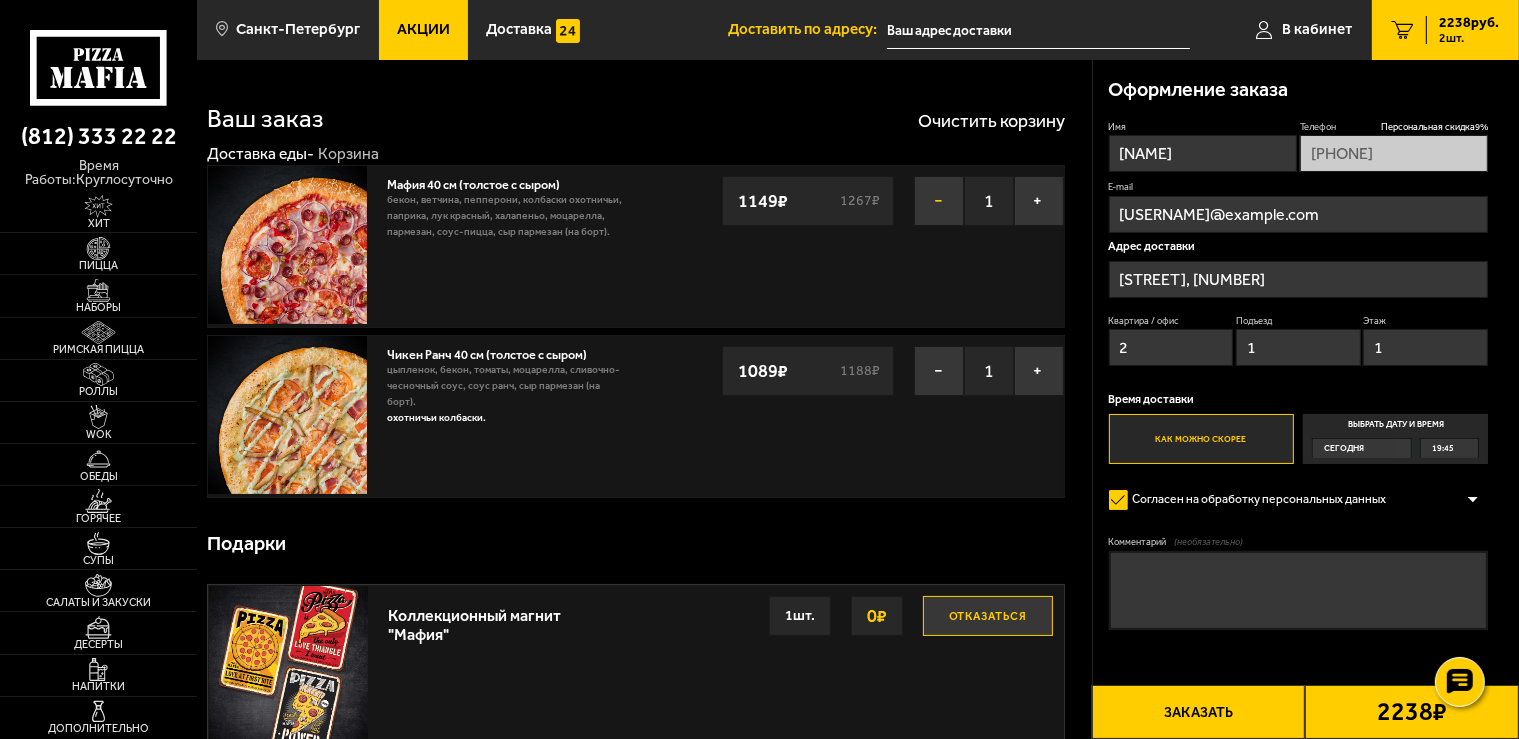 click on "−" at bounding box center (939, 201) 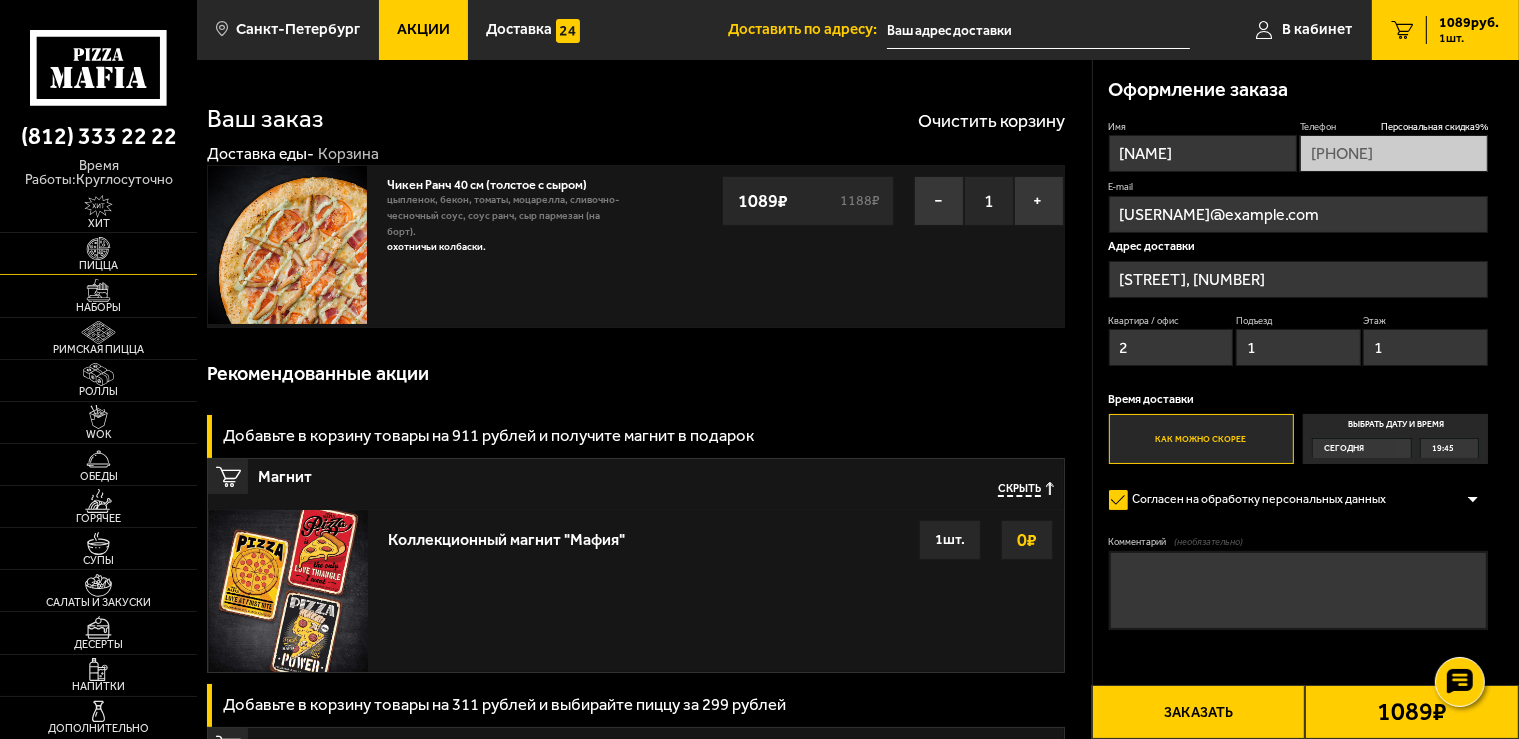 click at bounding box center [98, 248] 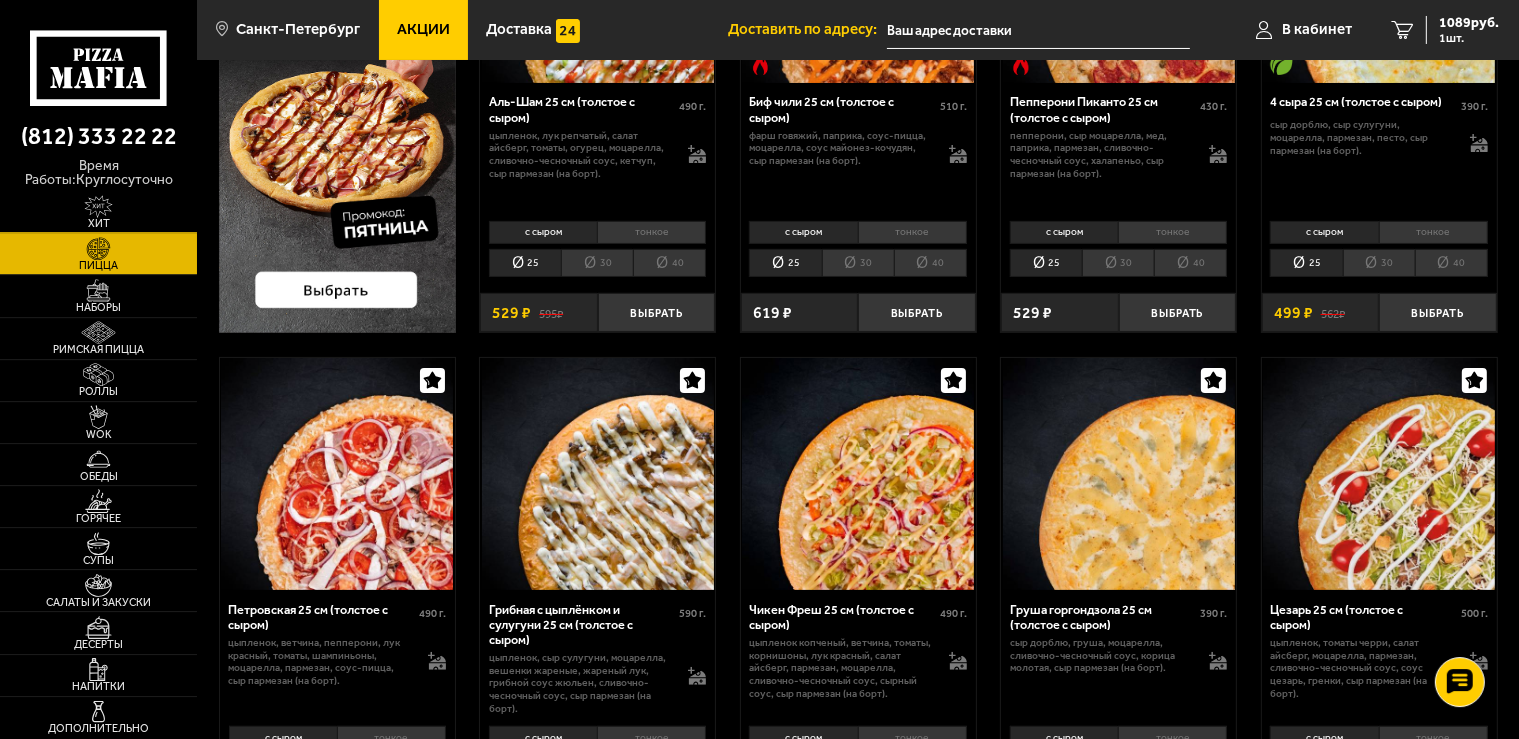 scroll, scrollTop: 422, scrollLeft: 0, axis: vertical 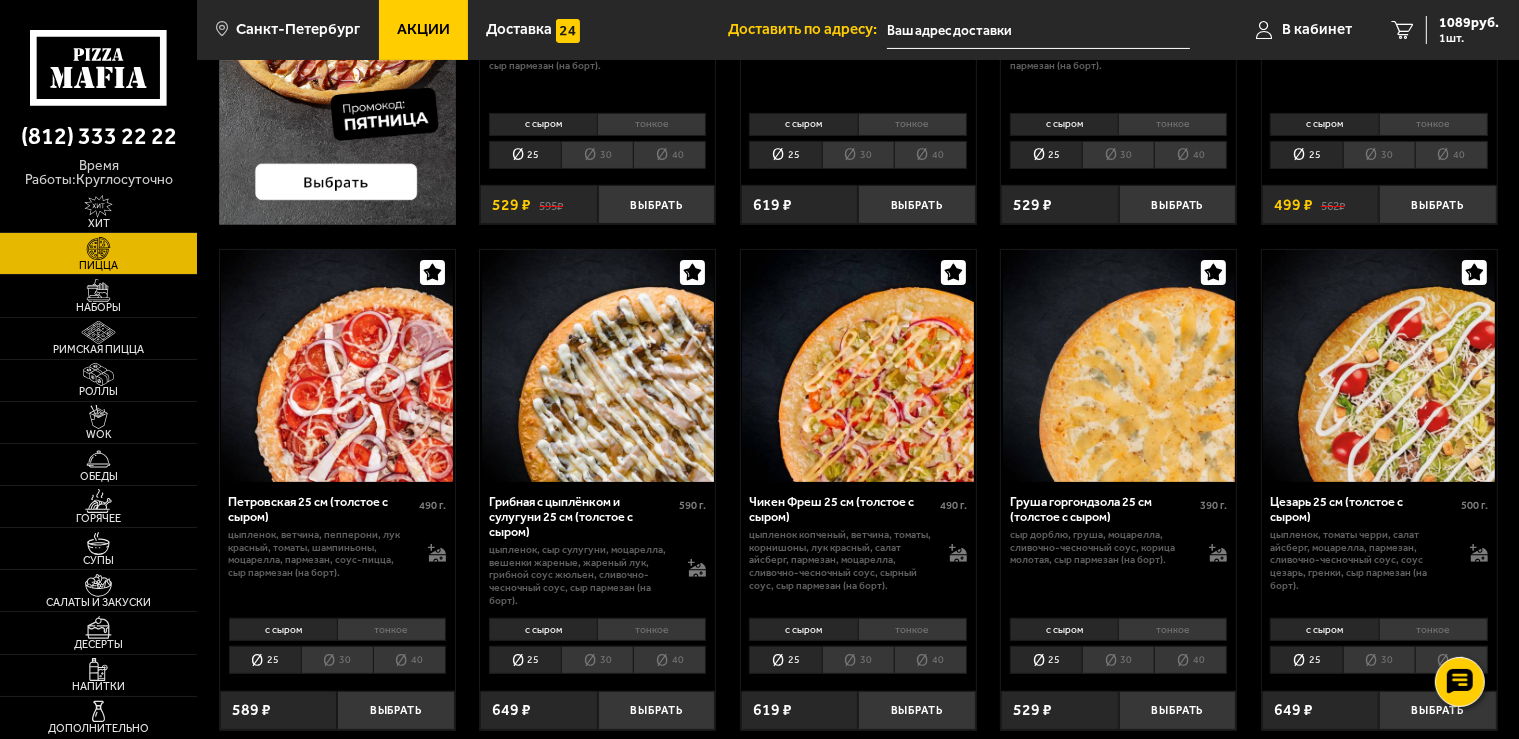click on "40" at bounding box center [409, 660] 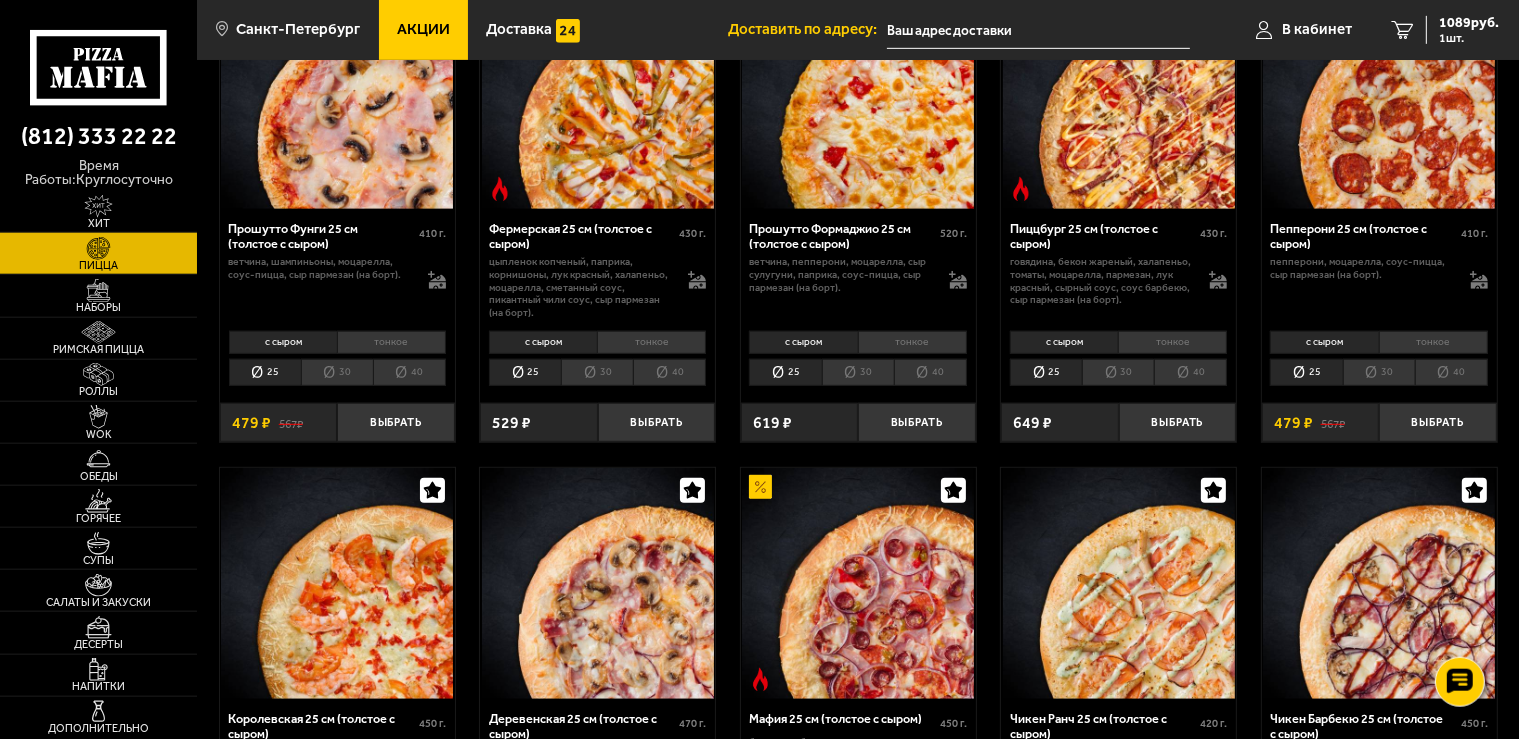 scroll, scrollTop: 1161, scrollLeft: 0, axis: vertical 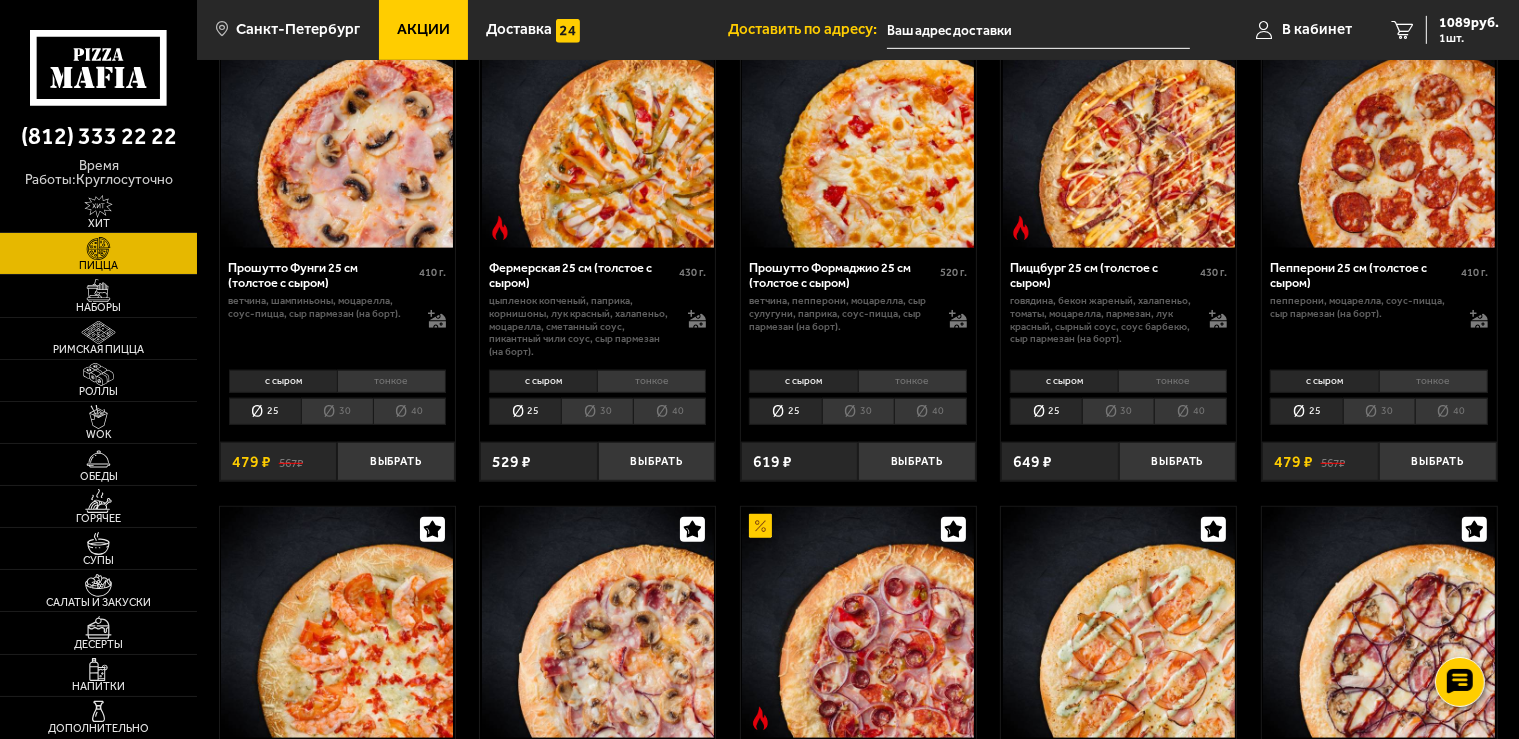 click on "40" at bounding box center [1451, 412] 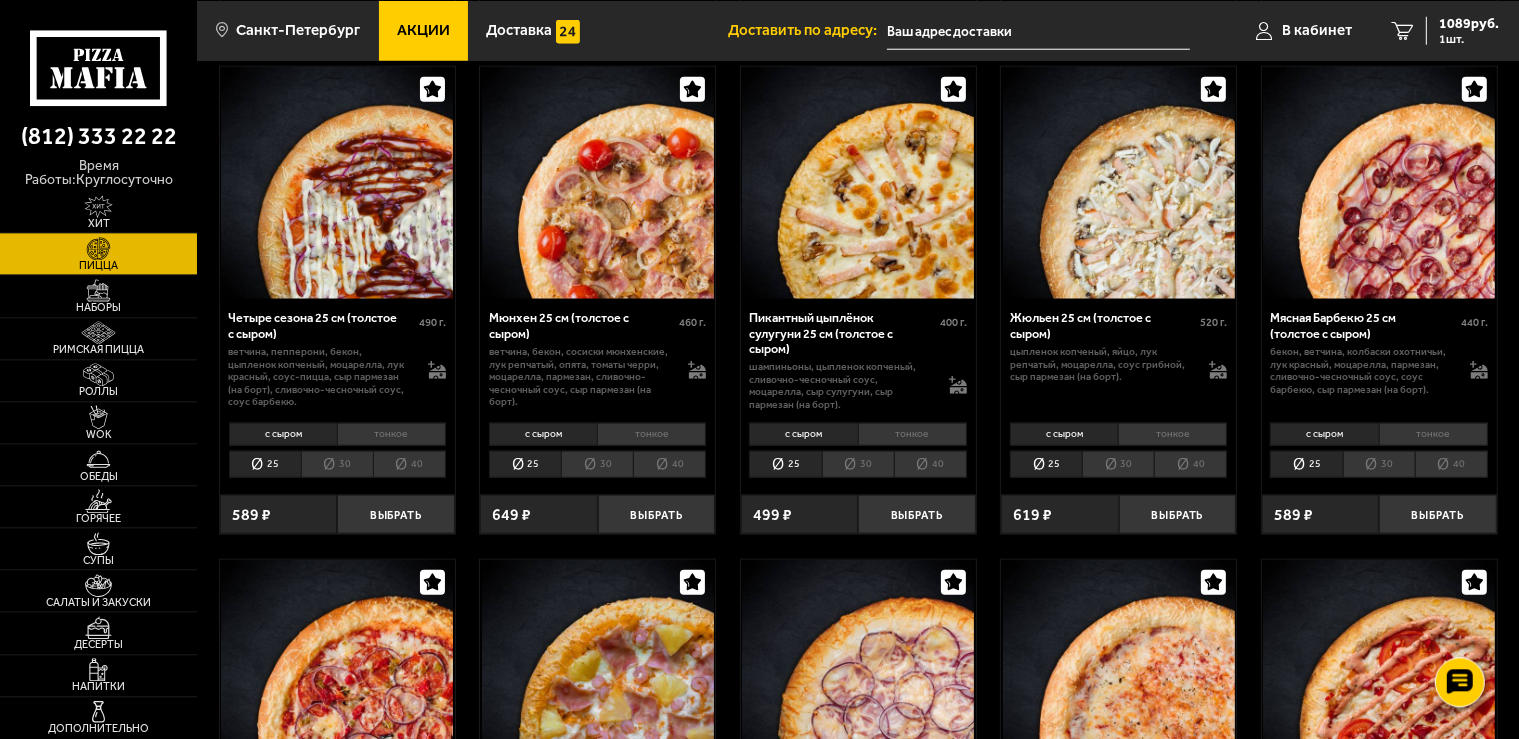 scroll, scrollTop: 2112, scrollLeft: 0, axis: vertical 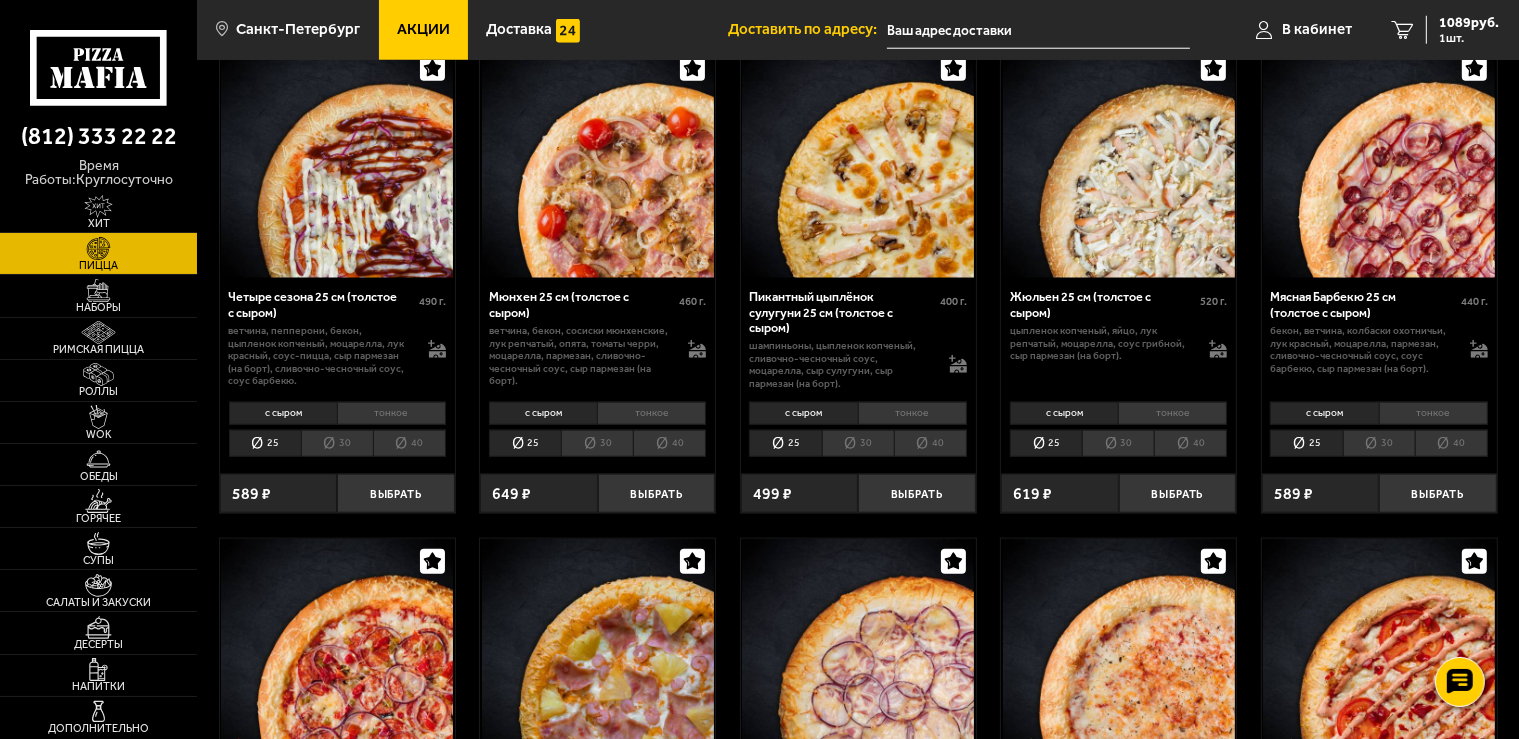 click on "40" at bounding box center [1451, 444] 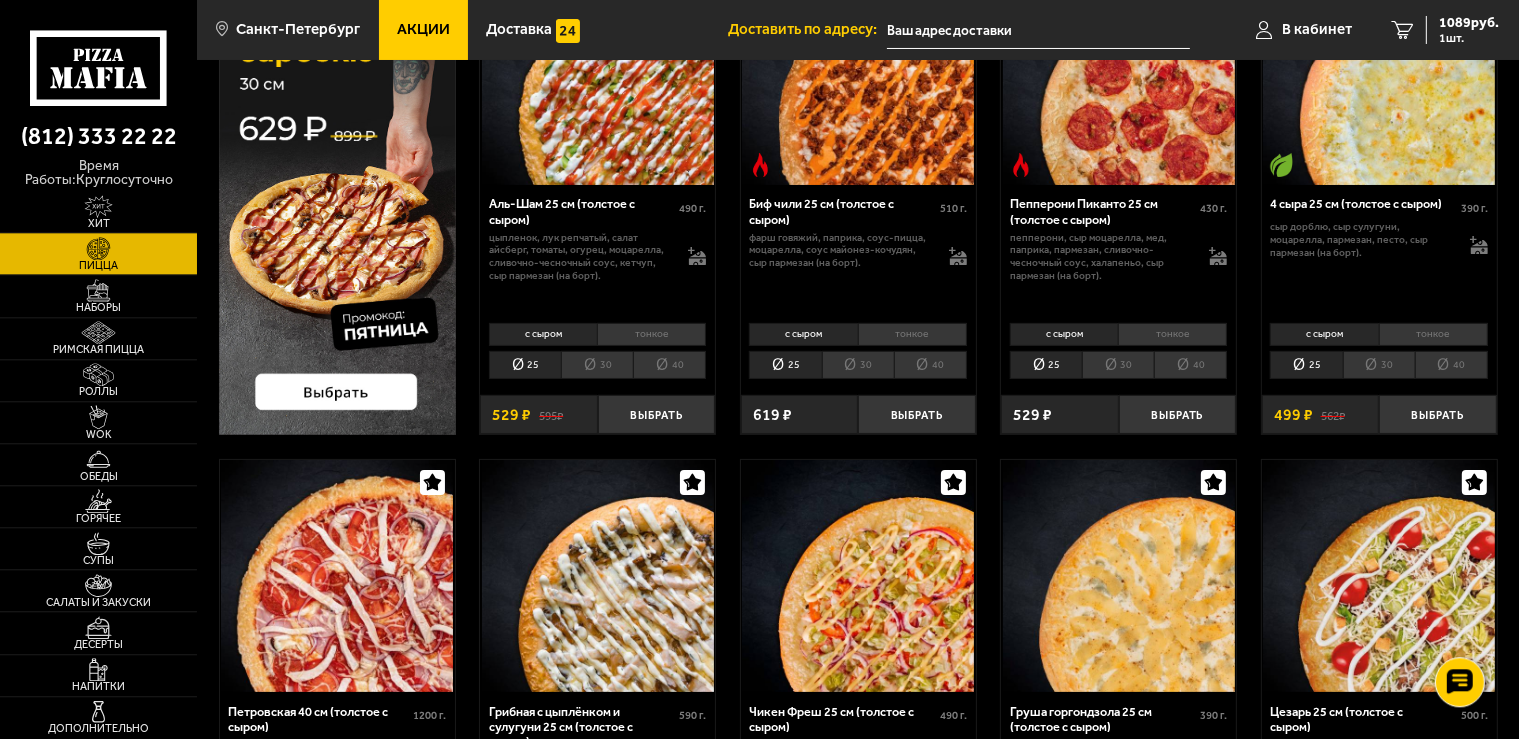 scroll, scrollTop: 422, scrollLeft: 0, axis: vertical 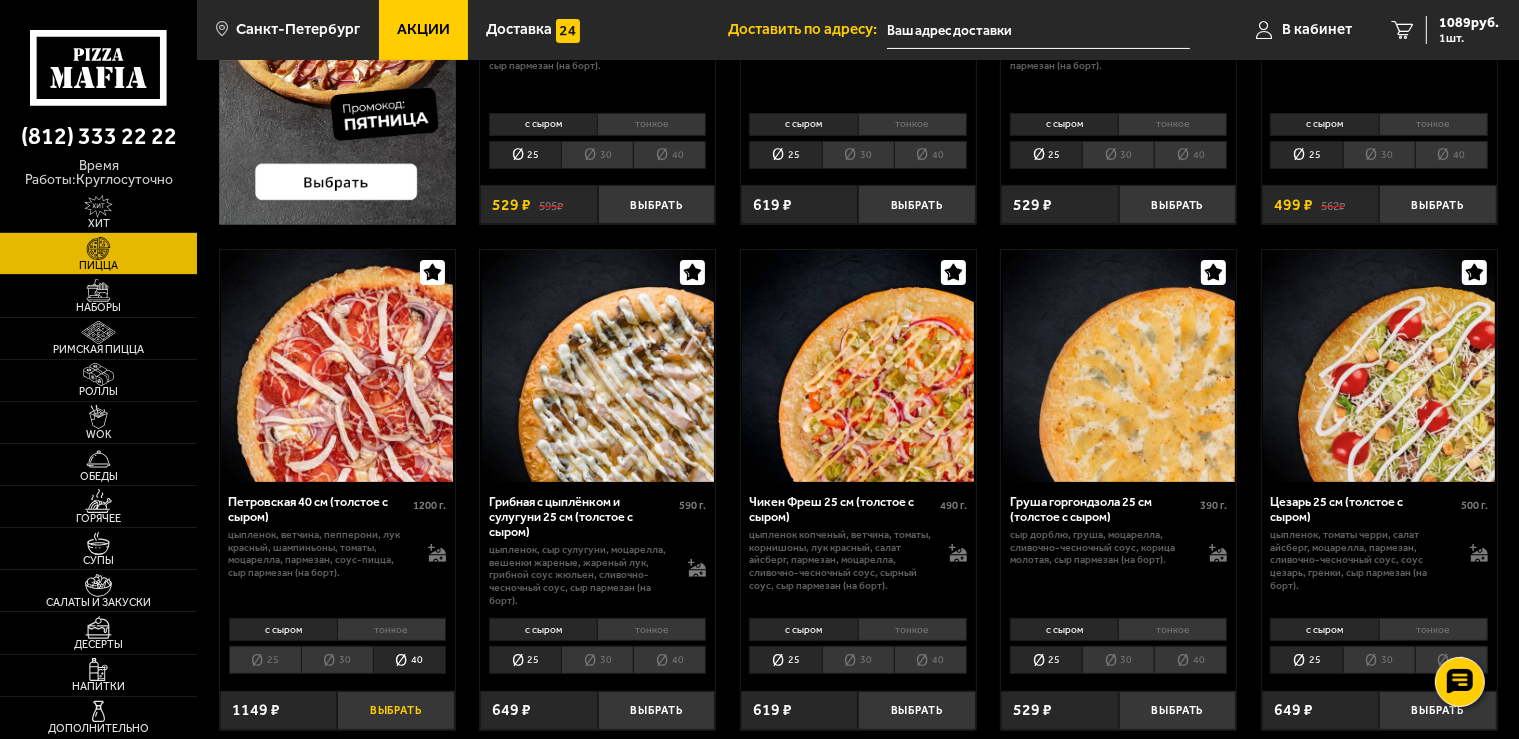 click on "Выбрать" at bounding box center [395, 710] 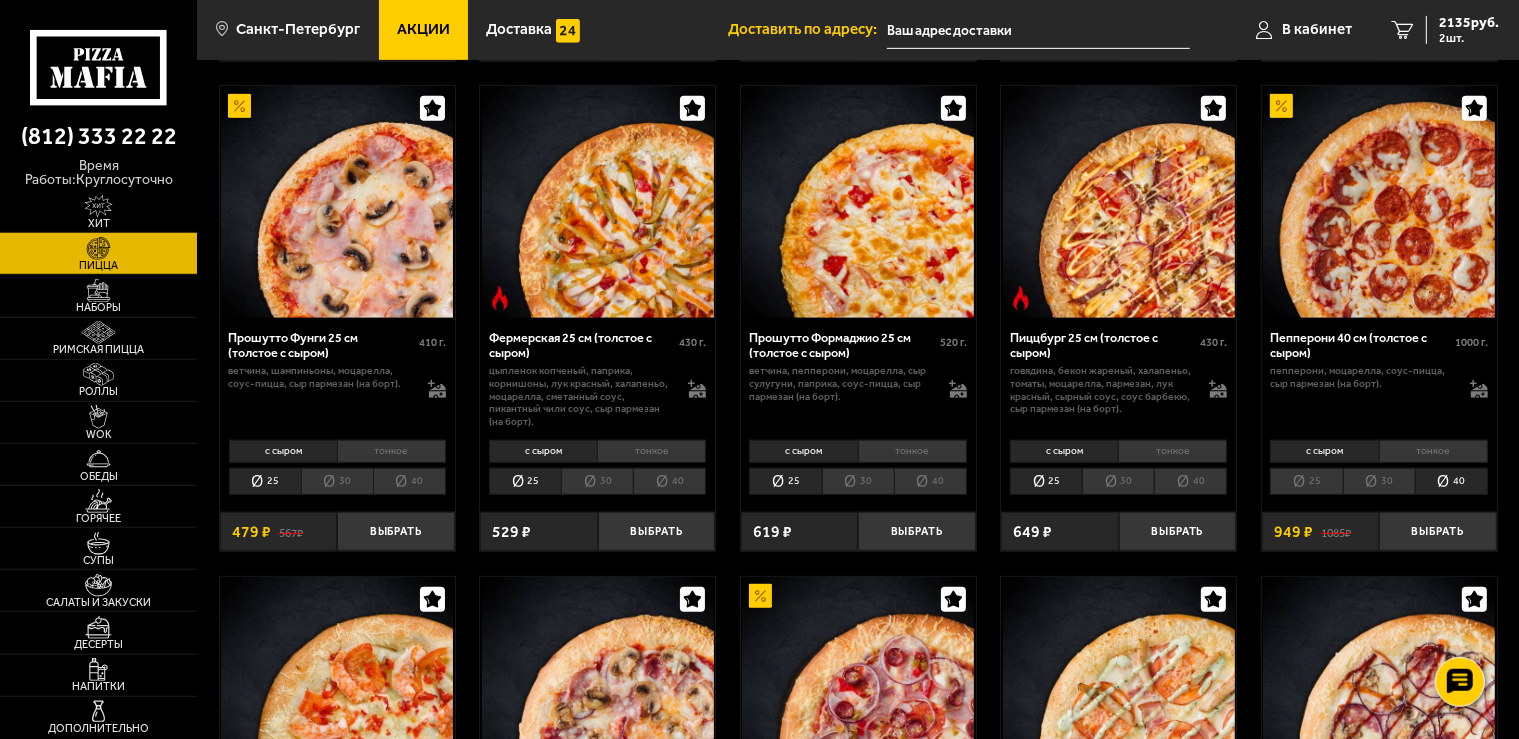 scroll, scrollTop: 1372, scrollLeft: 0, axis: vertical 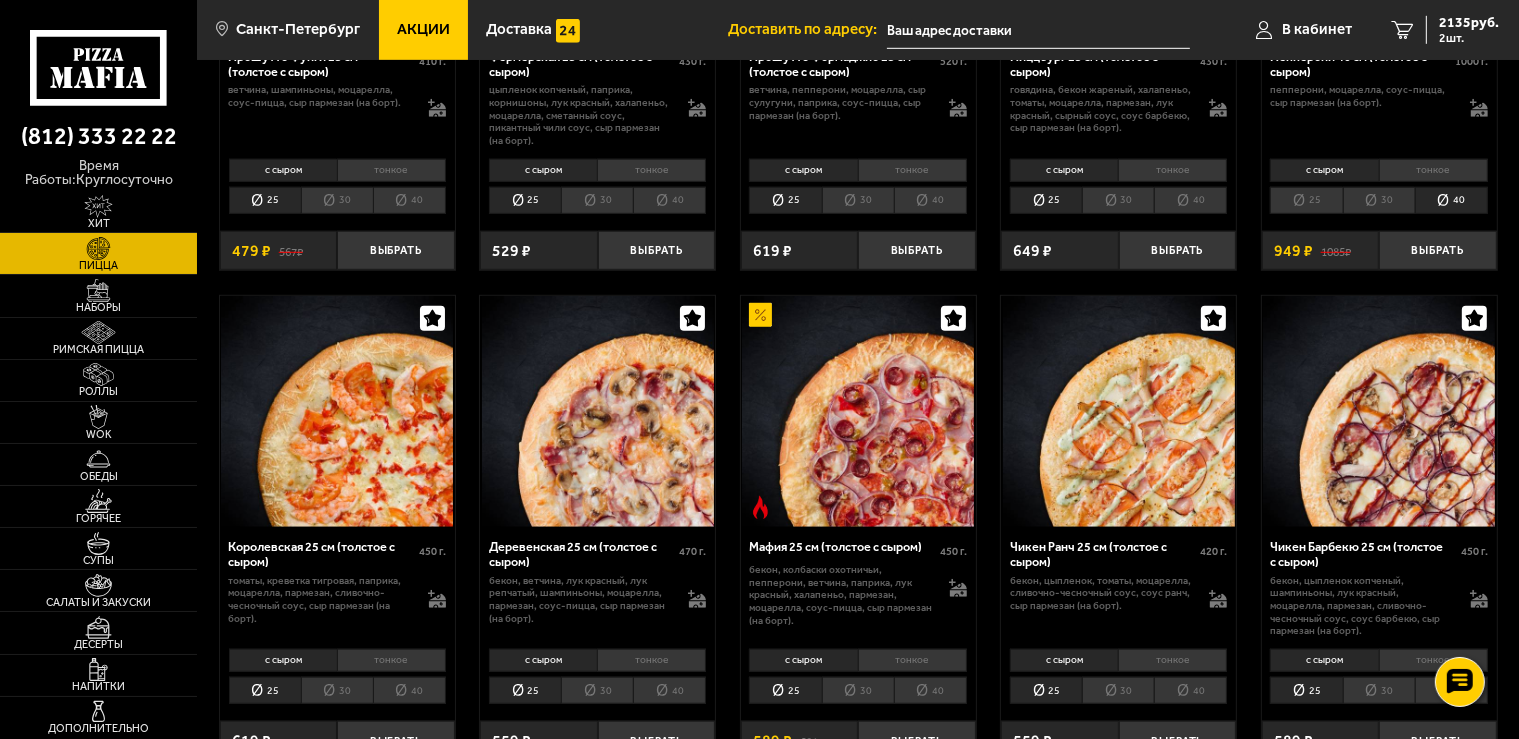 click on "40" at bounding box center [669, 691] 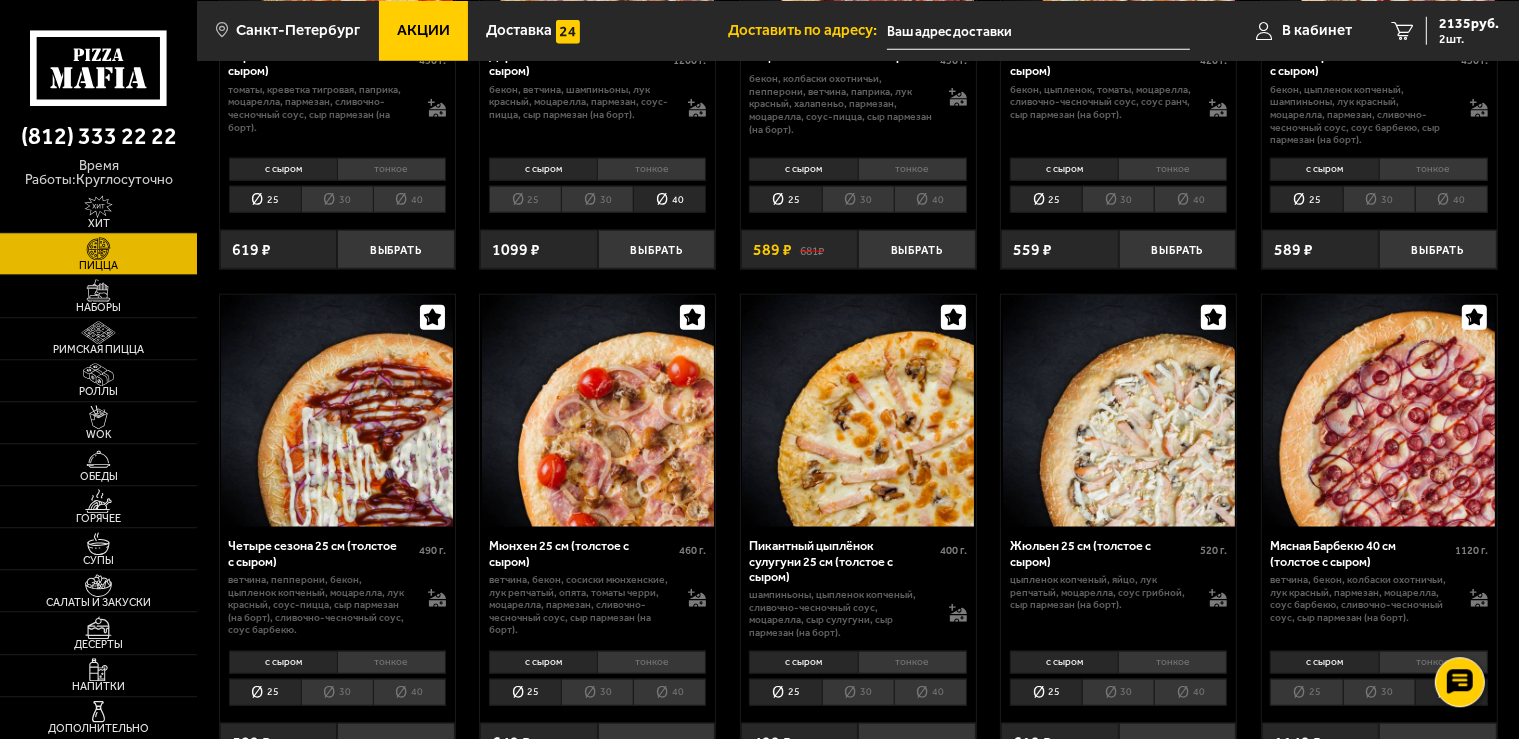 scroll, scrollTop: 1900, scrollLeft: 0, axis: vertical 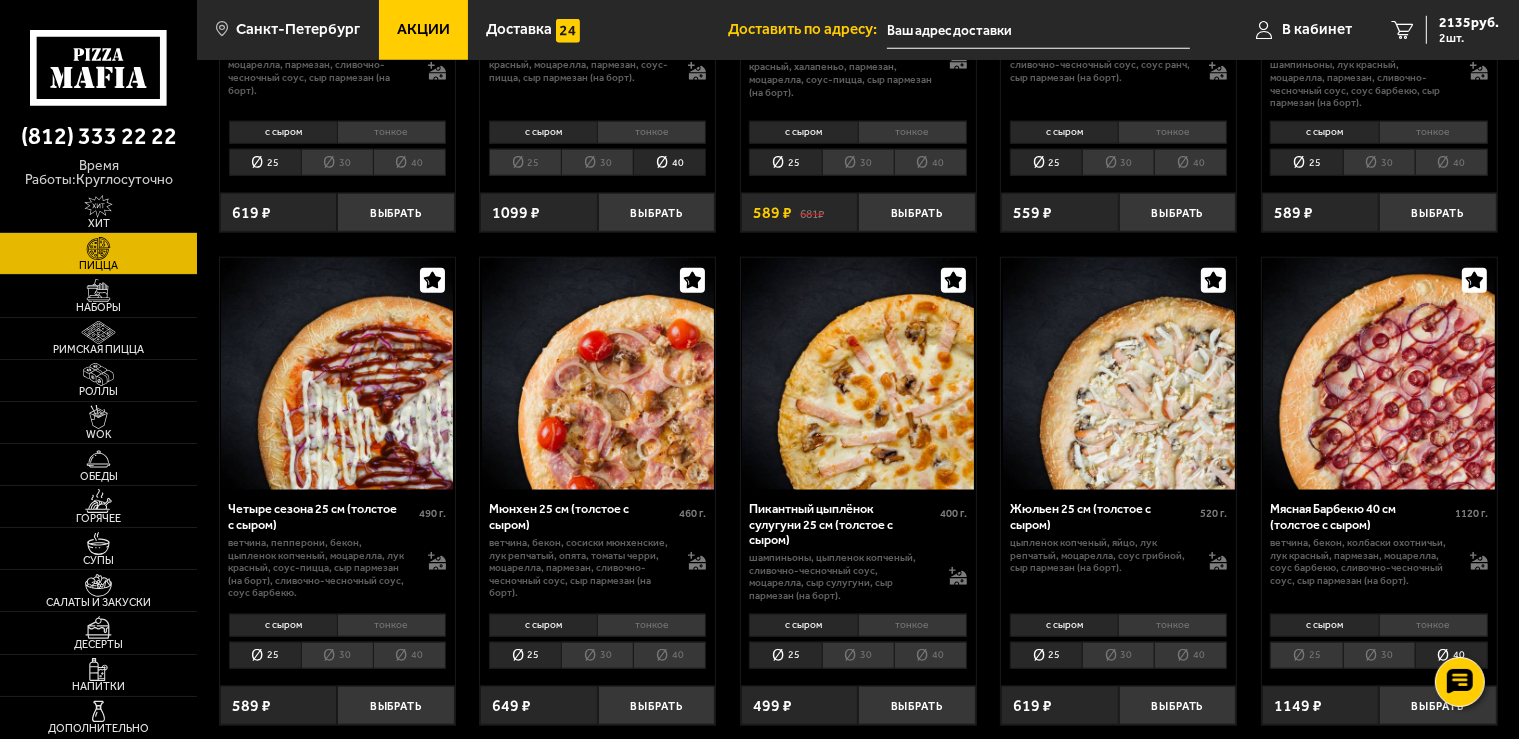 click on "40" at bounding box center (669, 656) 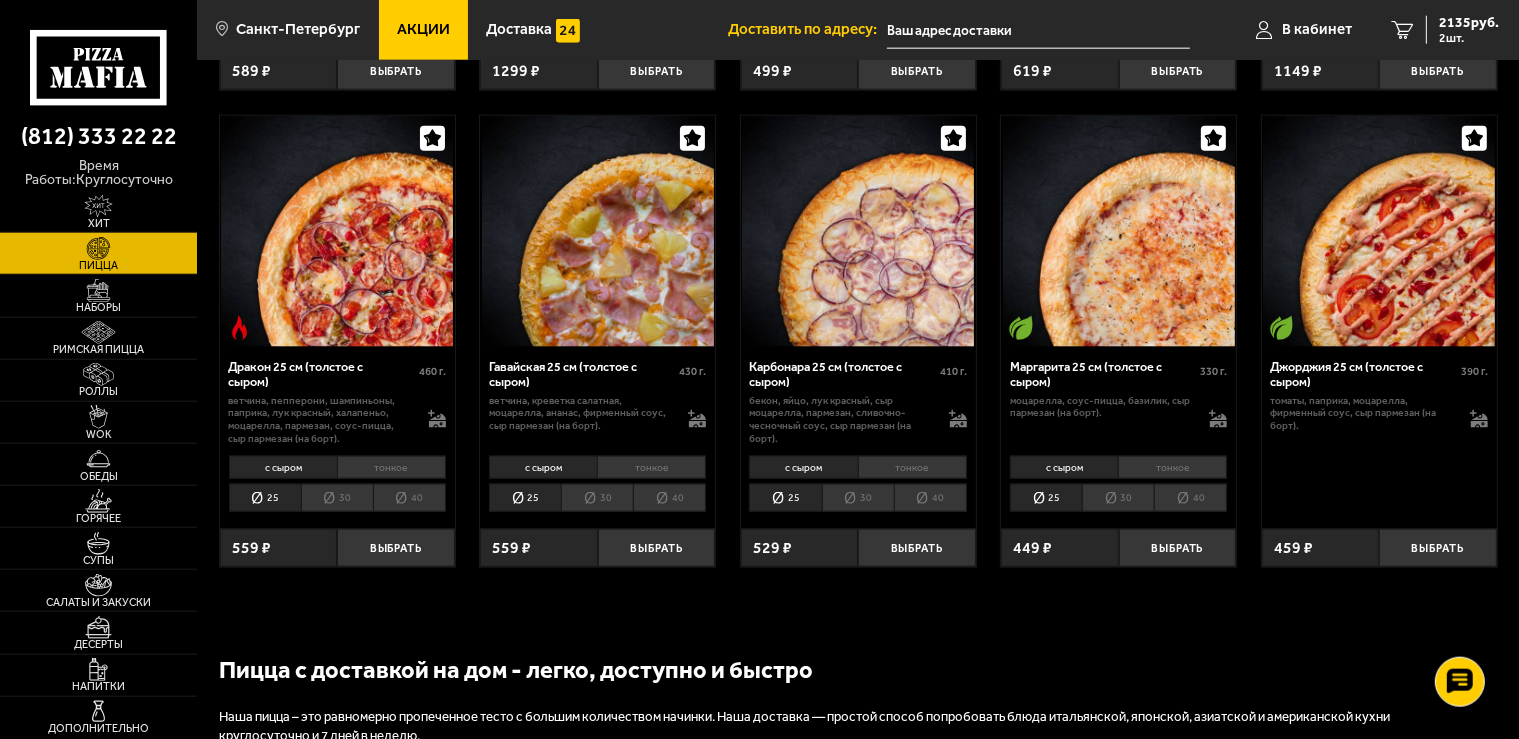 scroll, scrollTop: 2745, scrollLeft: 0, axis: vertical 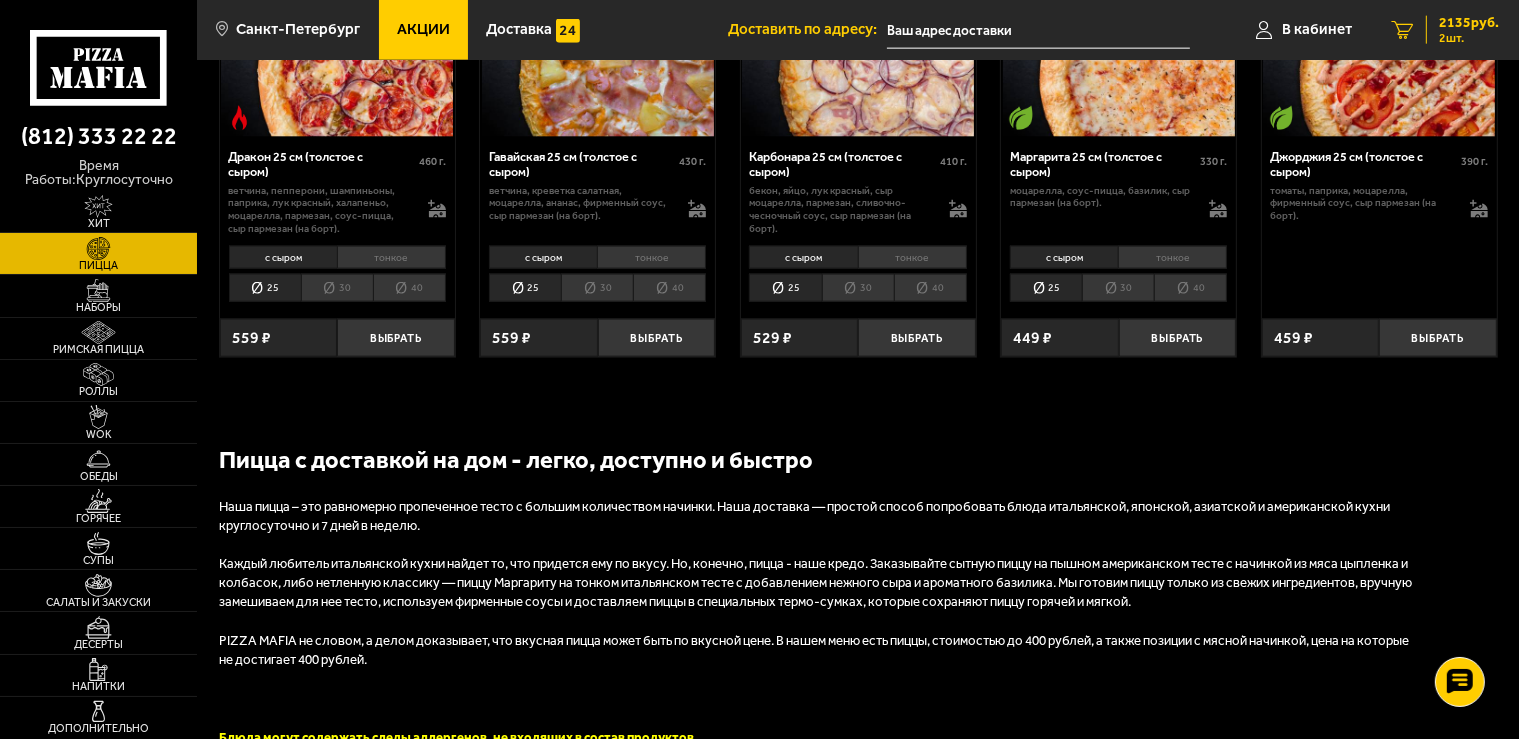 click on "2135  руб. 2  шт." at bounding box center [1462, 30] 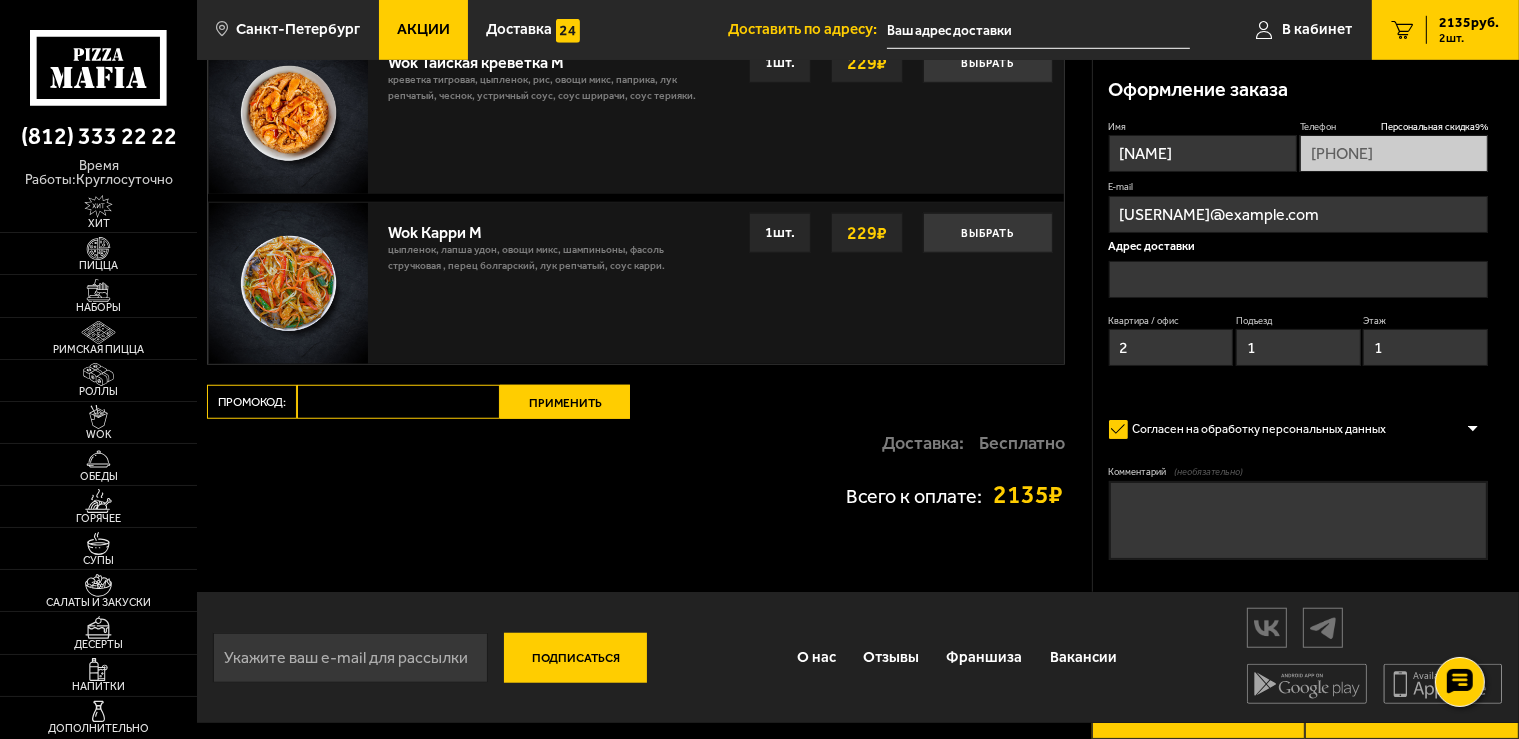 scroll, scrollTop: 0, scrollLeft: 0, axis: both 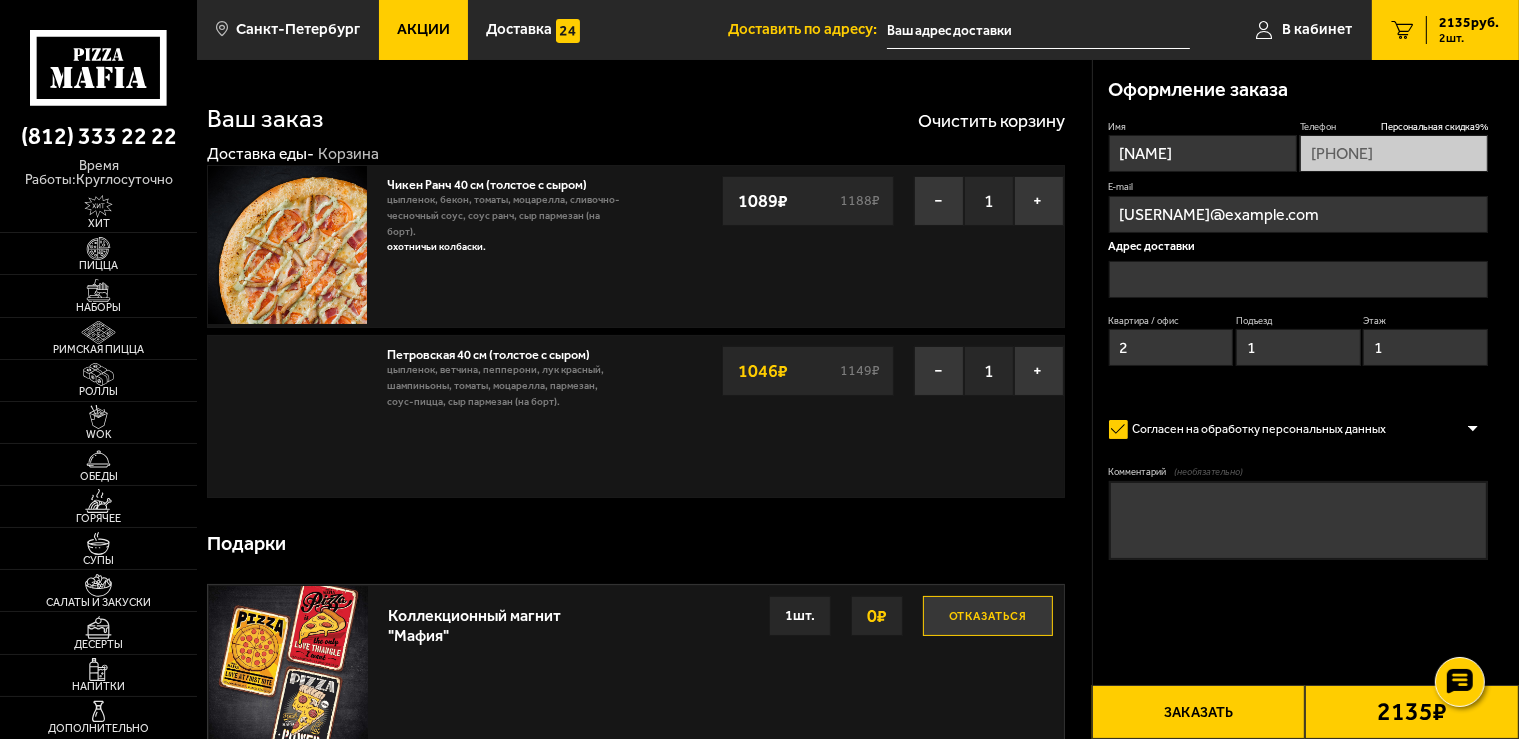 type on "[STREET], [NUMBER]" 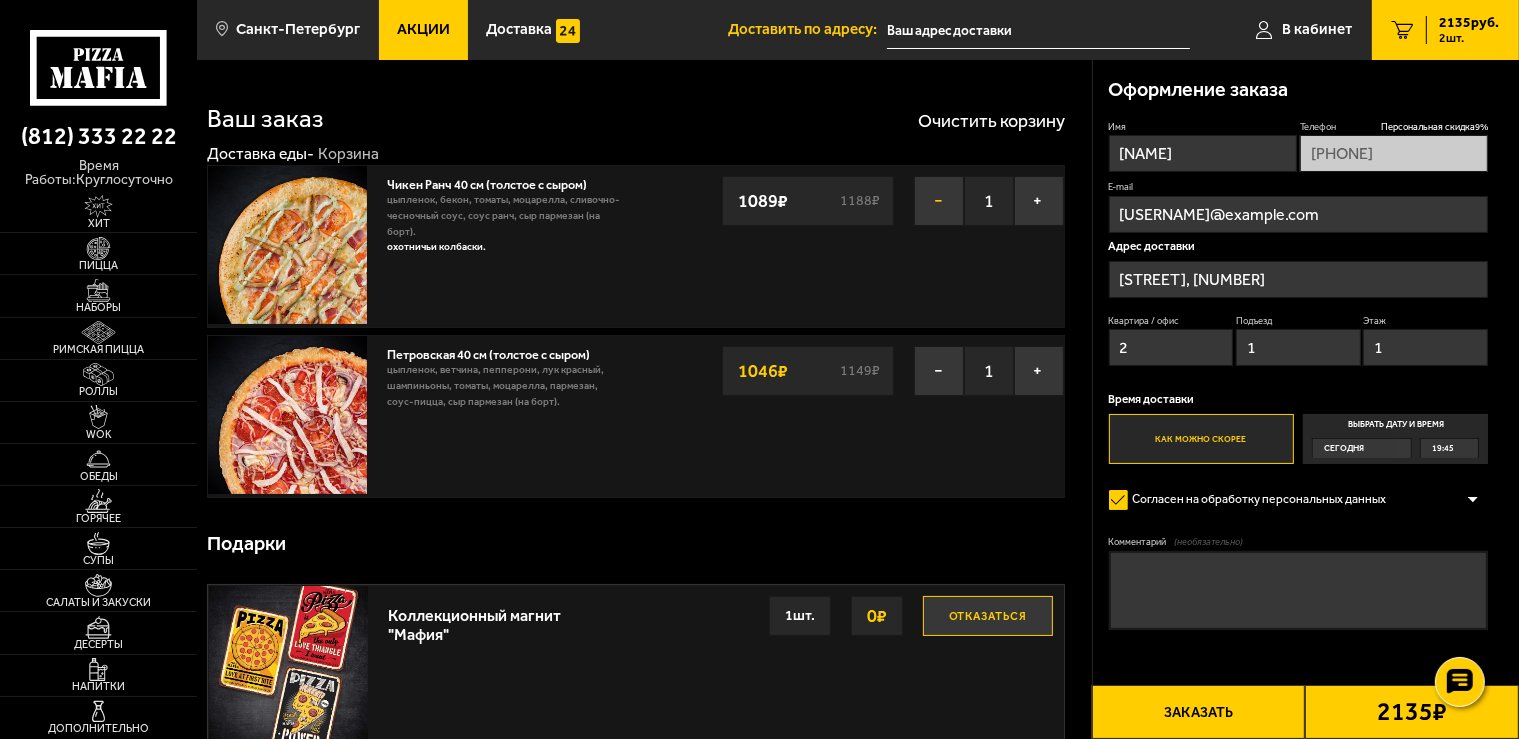 click on "−" at bounding box center [939, 201] 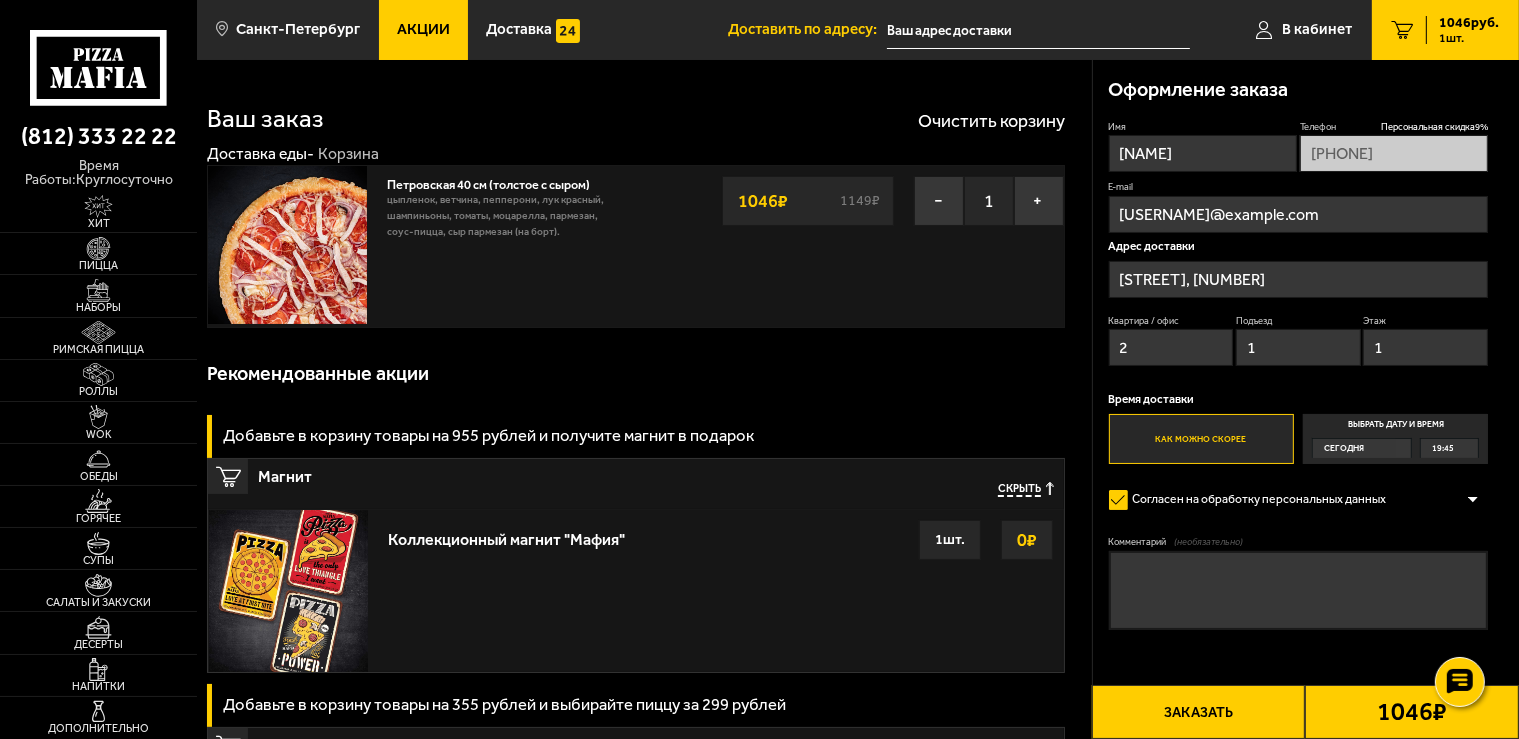 click on "Заказать" at bounding box center (1199, 712) 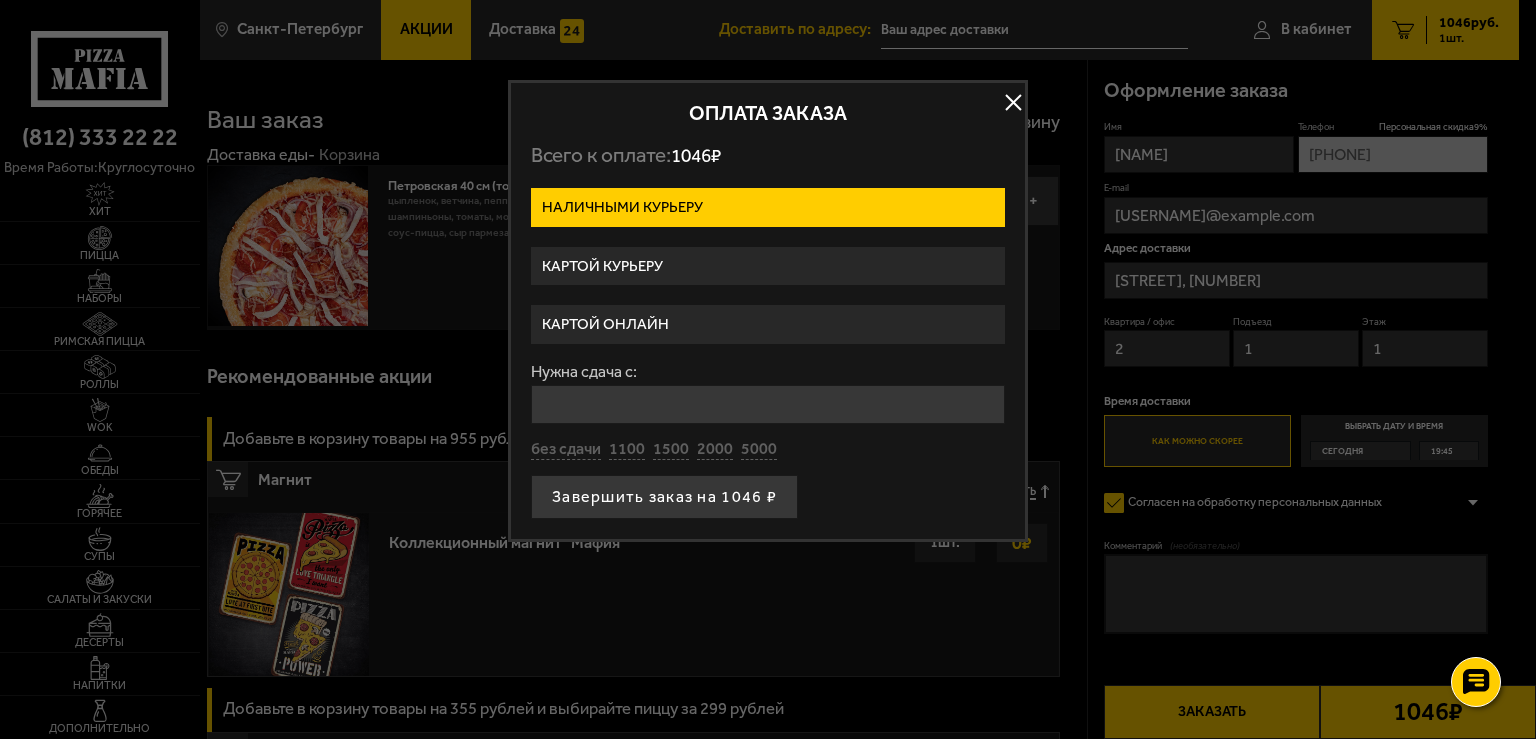 click on "Картой курьеру" at bounding box center [768, 266] 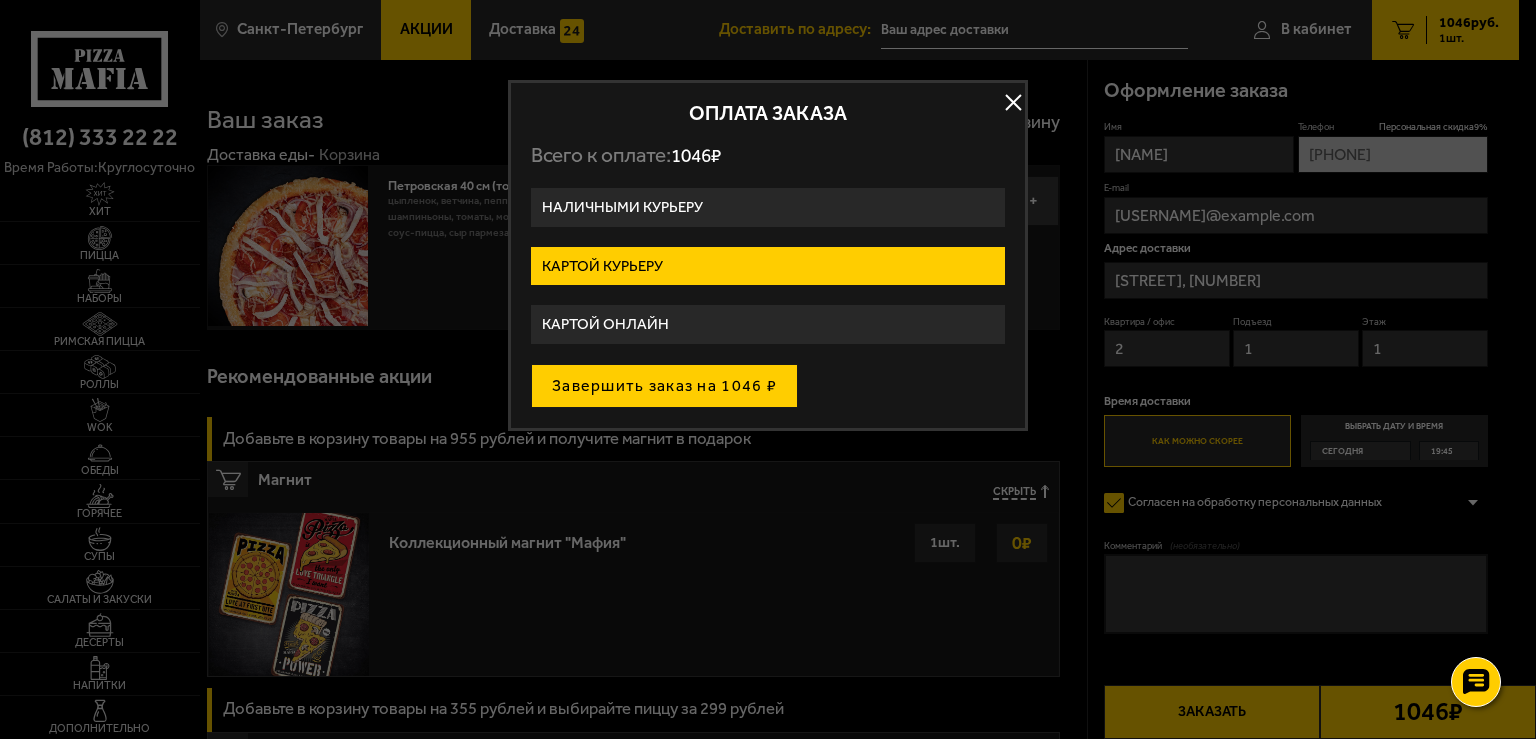 click on "Завершить заказ на 1046 ₽" at bounding box center (664, 386) 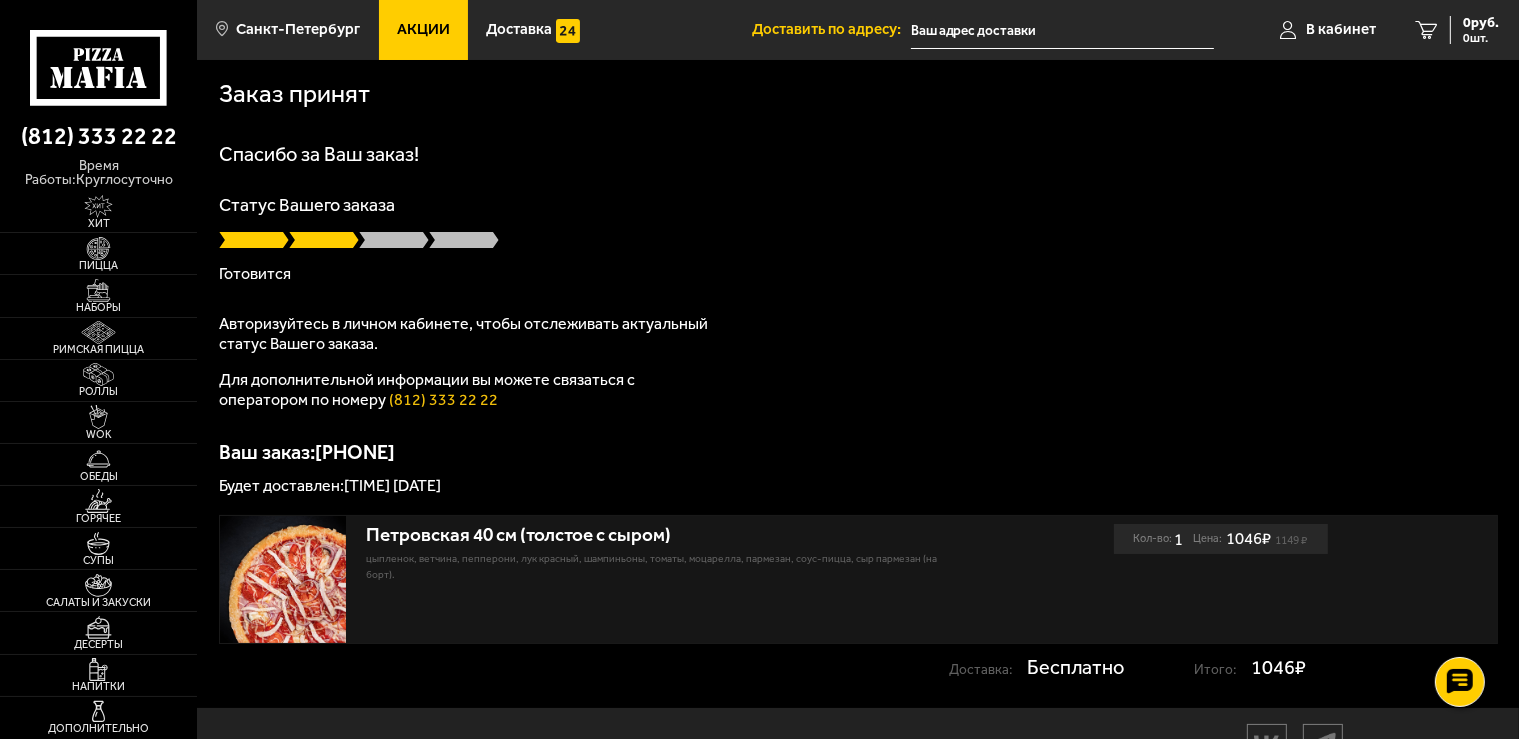 click on "Для дополнительной информации вы можете связаться с оператором по номеру   [PHONE]" at bounding box center (469, 390) 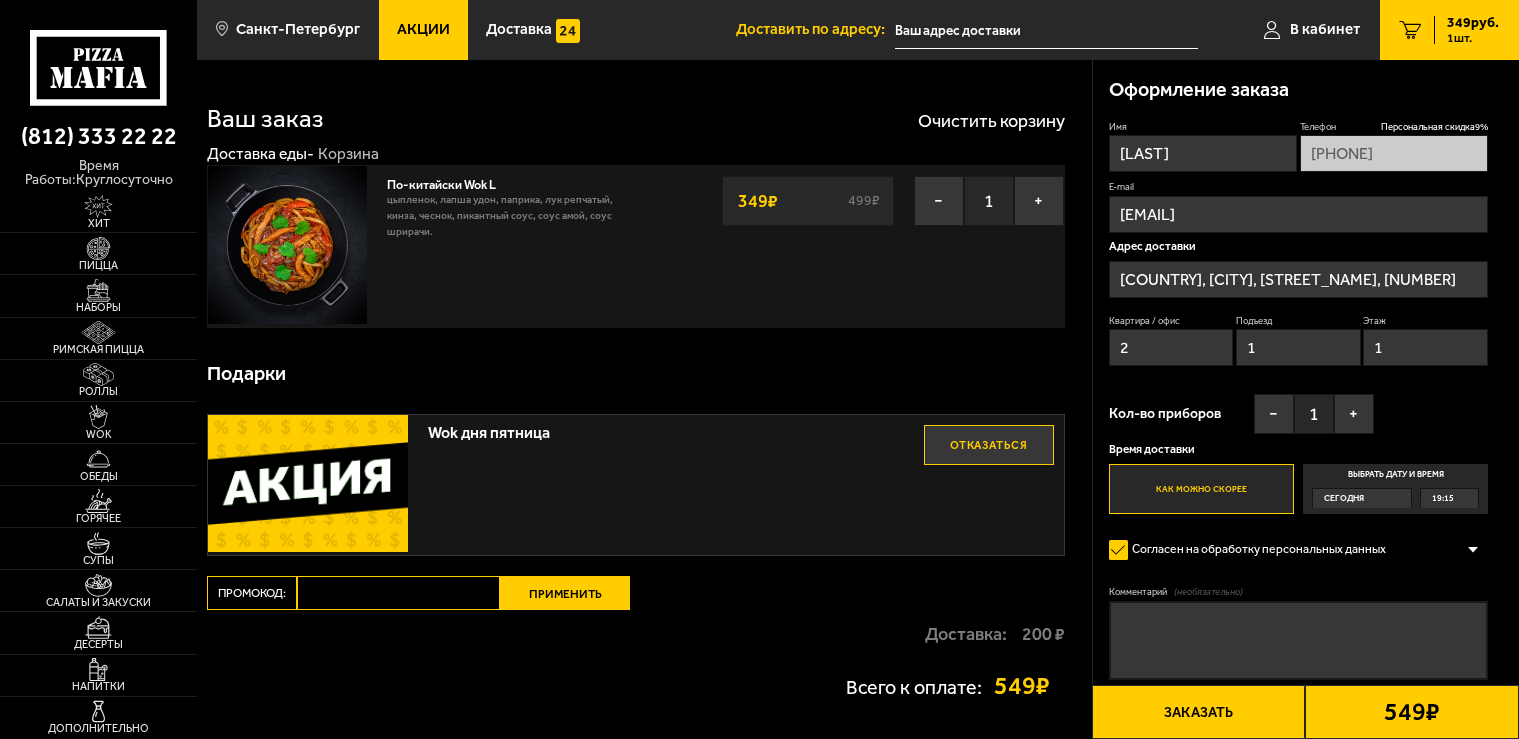 scroll, scrollTop: 0, scrollLeft: 0, axis: both 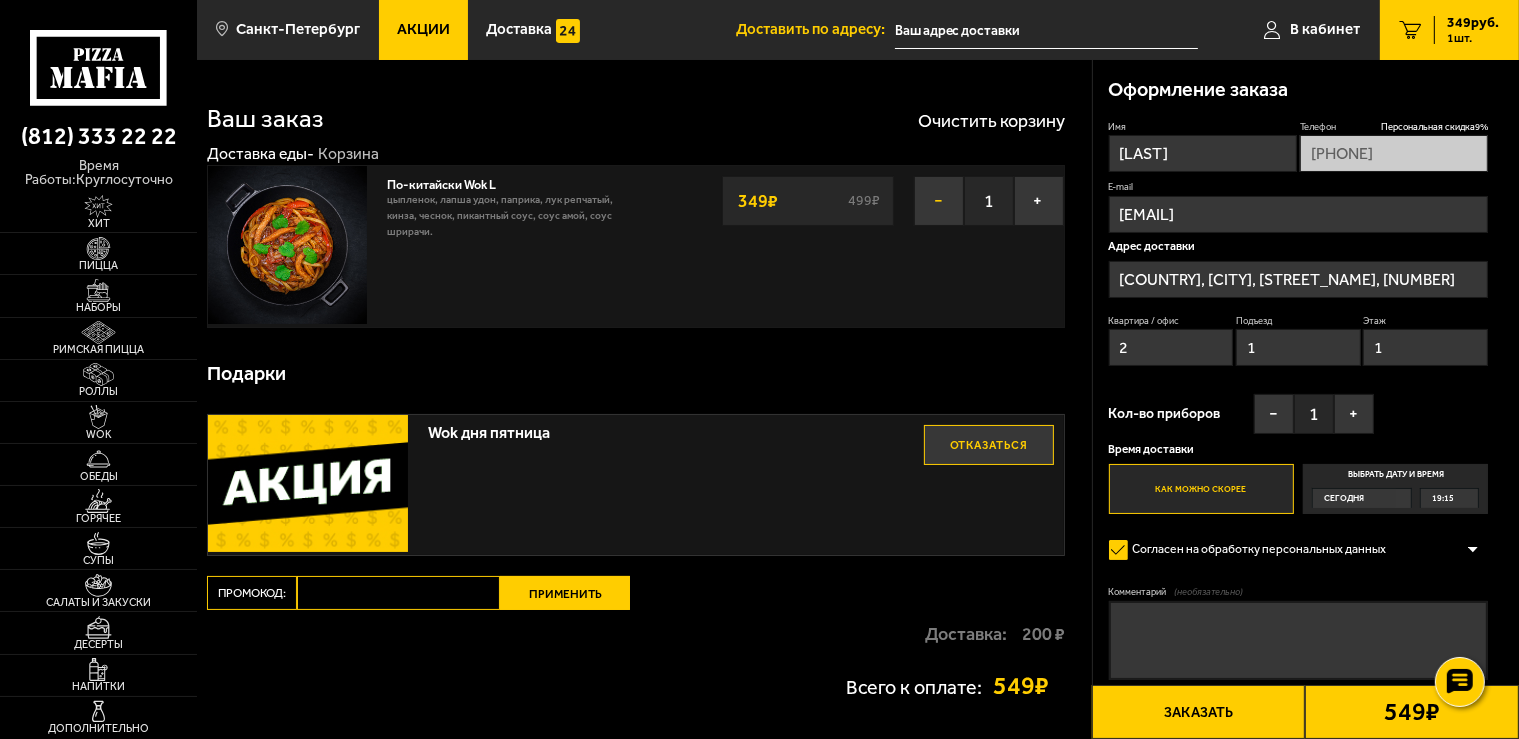 click on "−" at bounding box center [939, 201] 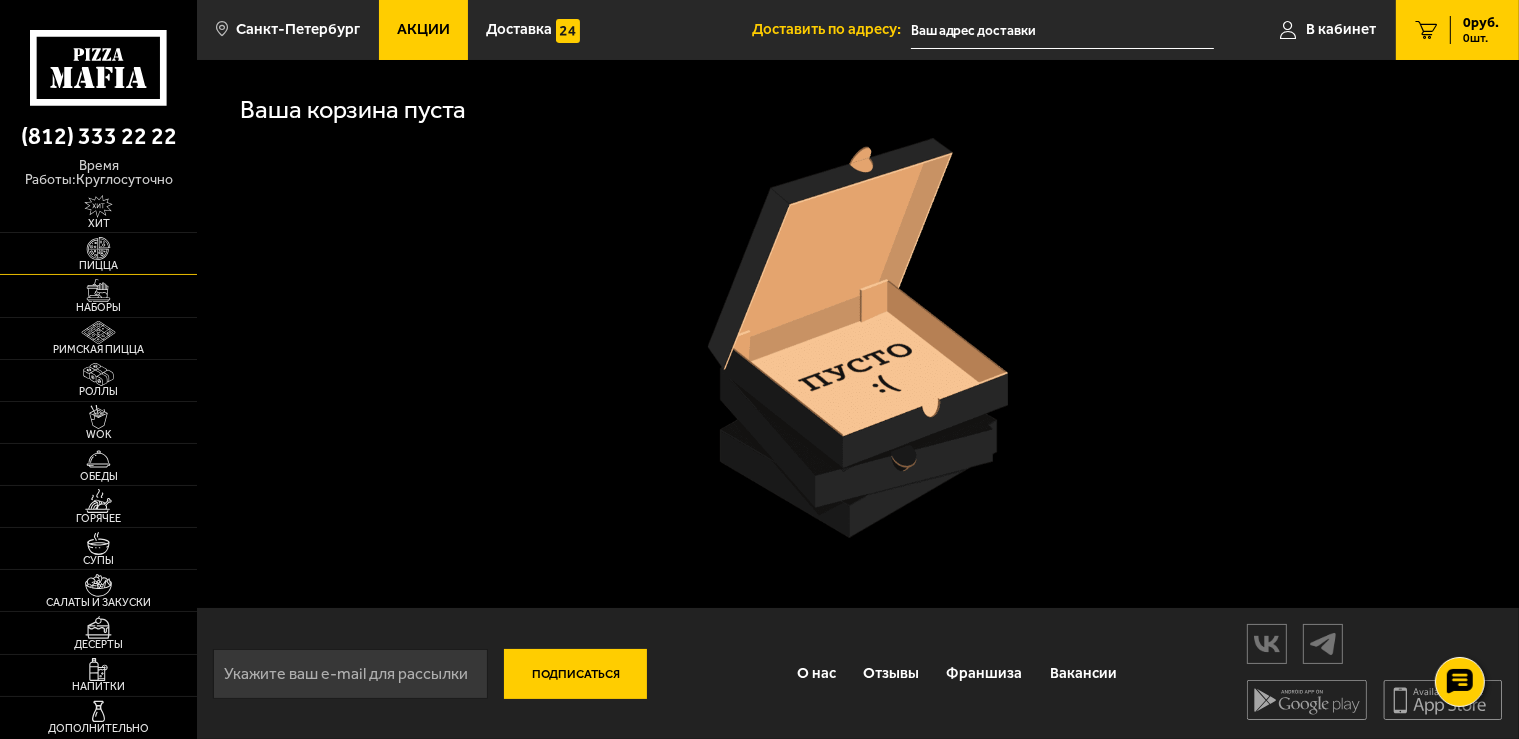 click at bounding box center [98, 248] 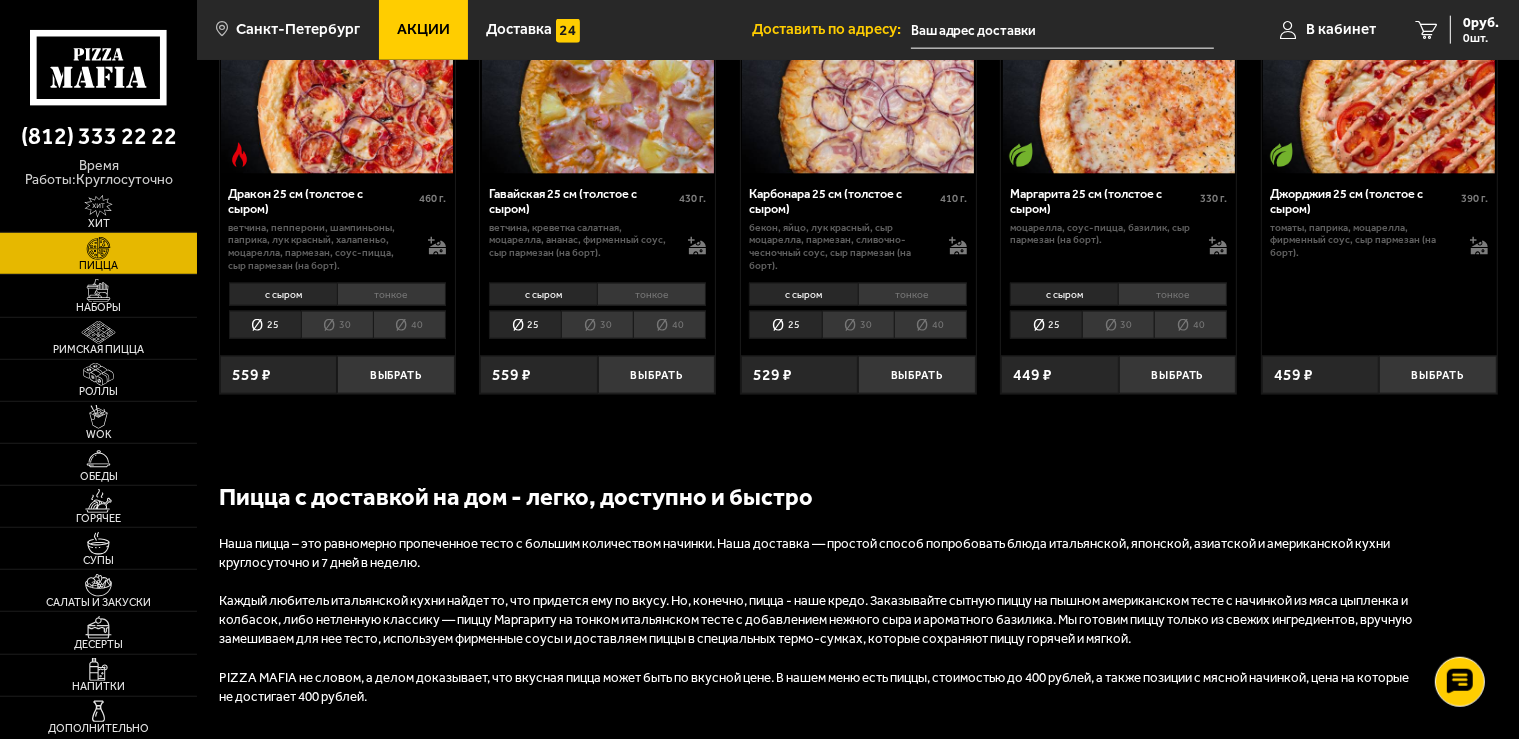 scroll, scrollTop: 2640, scrollLeft: 0, axis: vertical 